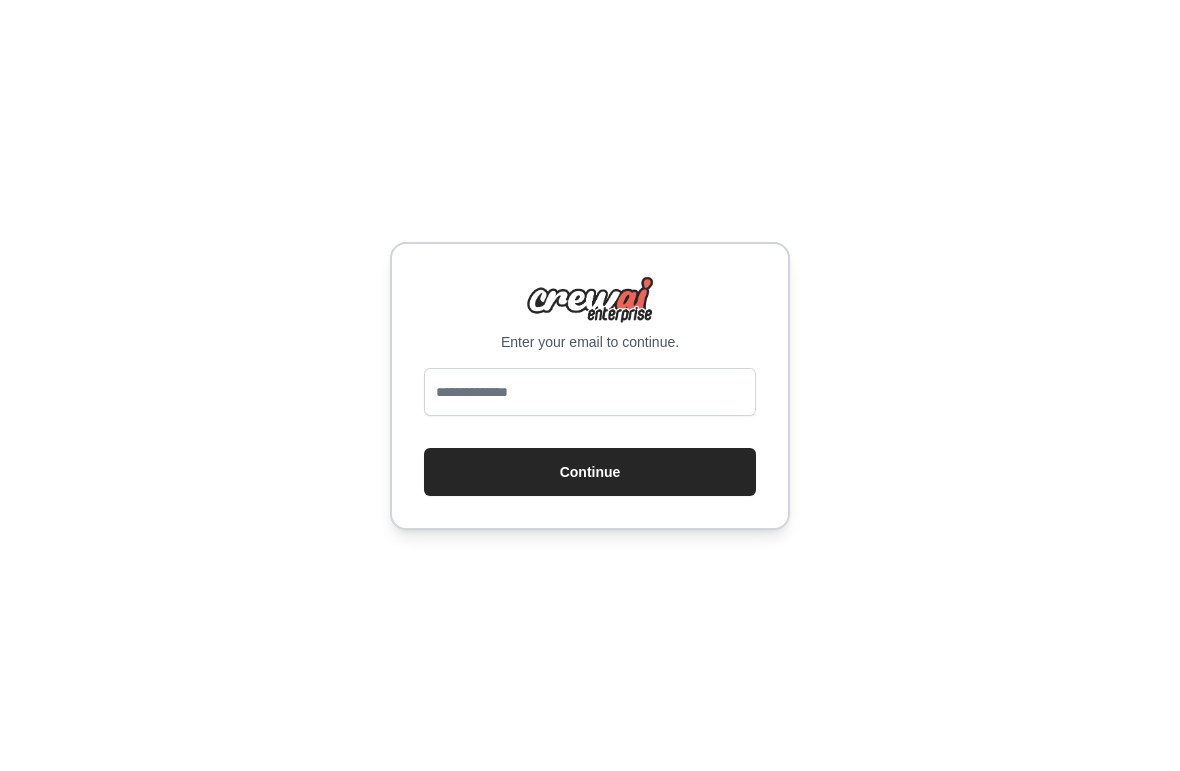scroll, scrollTop: 0, scrollLeft: 0, axis: both 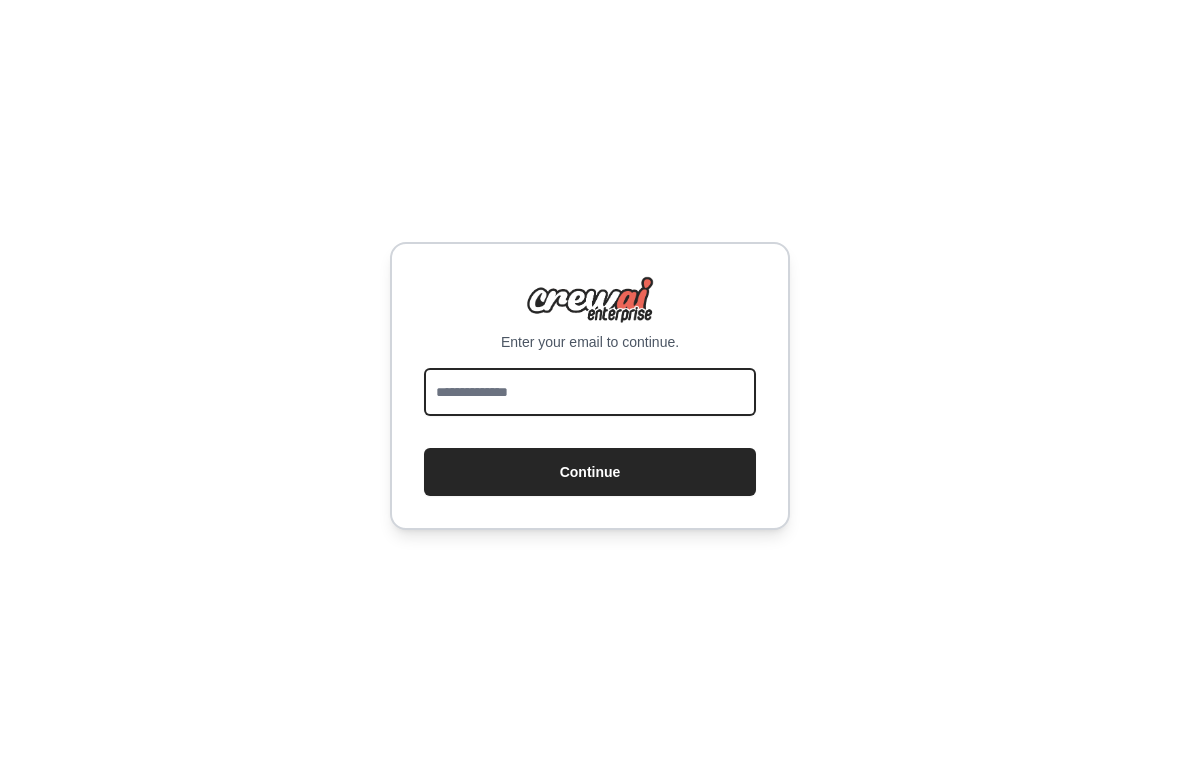 click at bounding box center [590, 392] 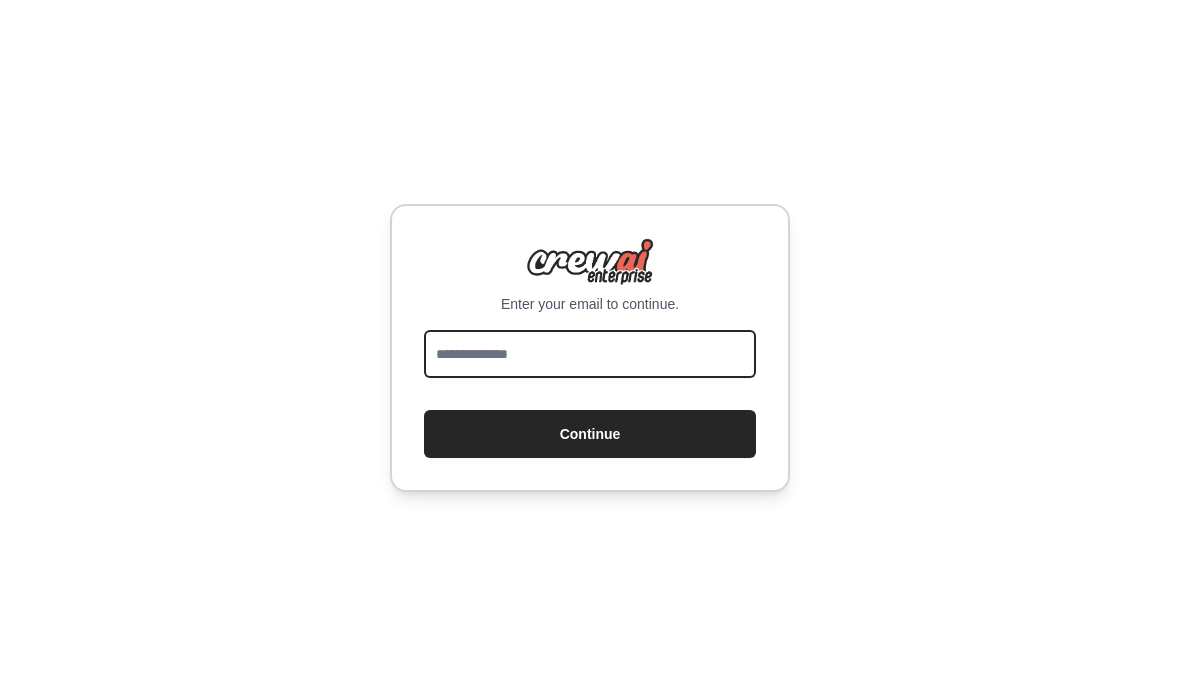 type on "**********" 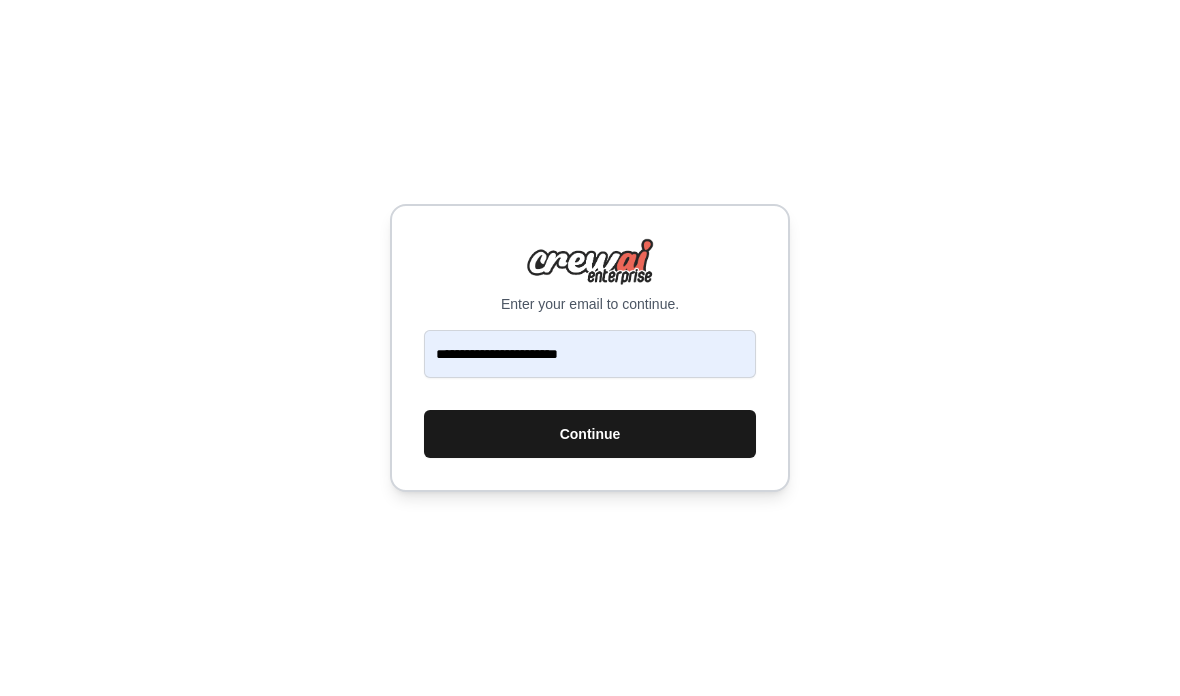 click on "Continue" at bounding box center (590, 434) 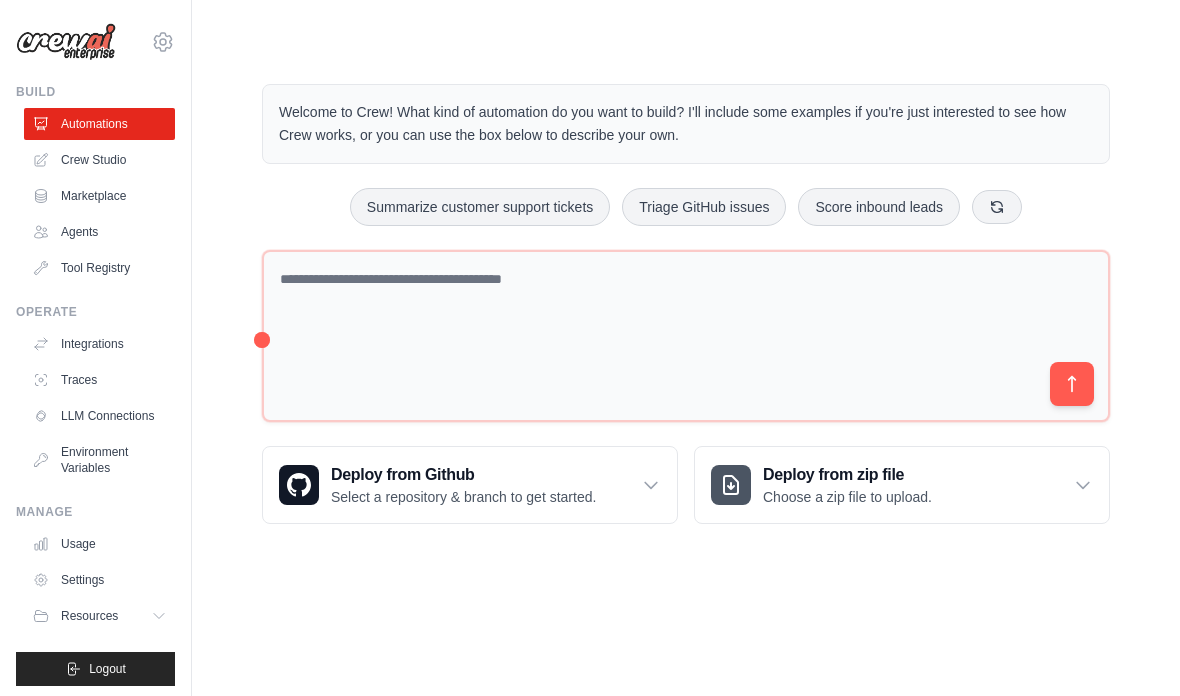 scroll, scrollTop: 0, scrollLeft: 0, axis: both 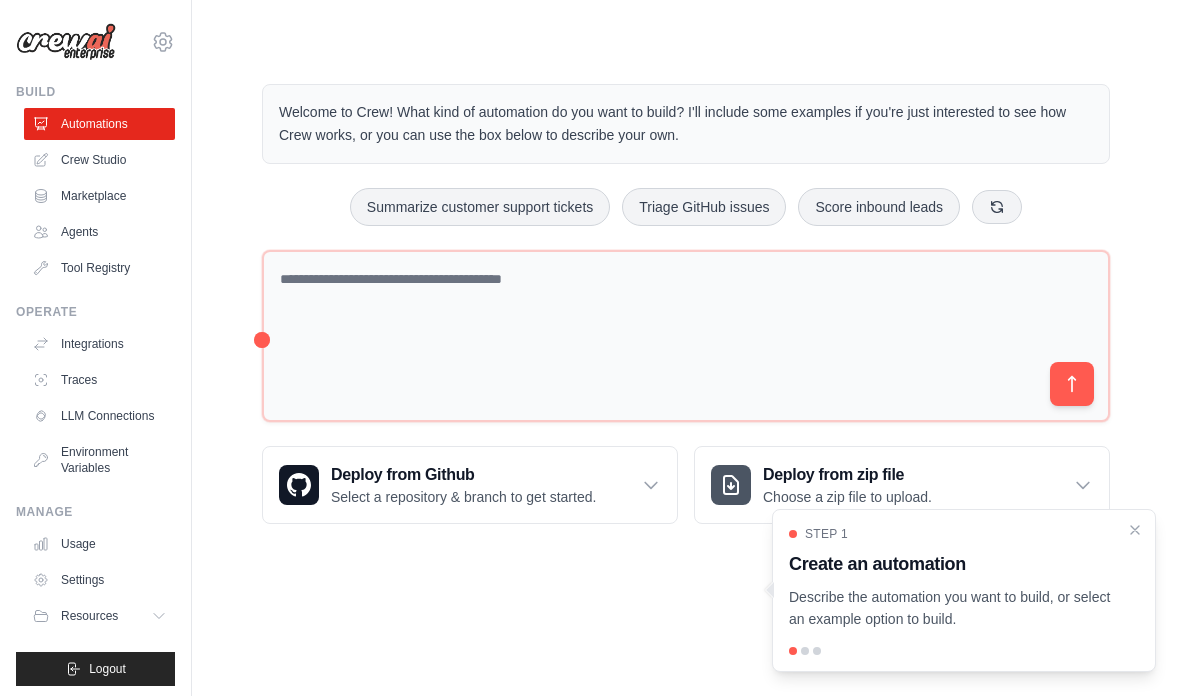 drag, startPoint x: 965, startPoint y: 626, endPoint x: 800, endPoint y: 570, distance: 174.24408 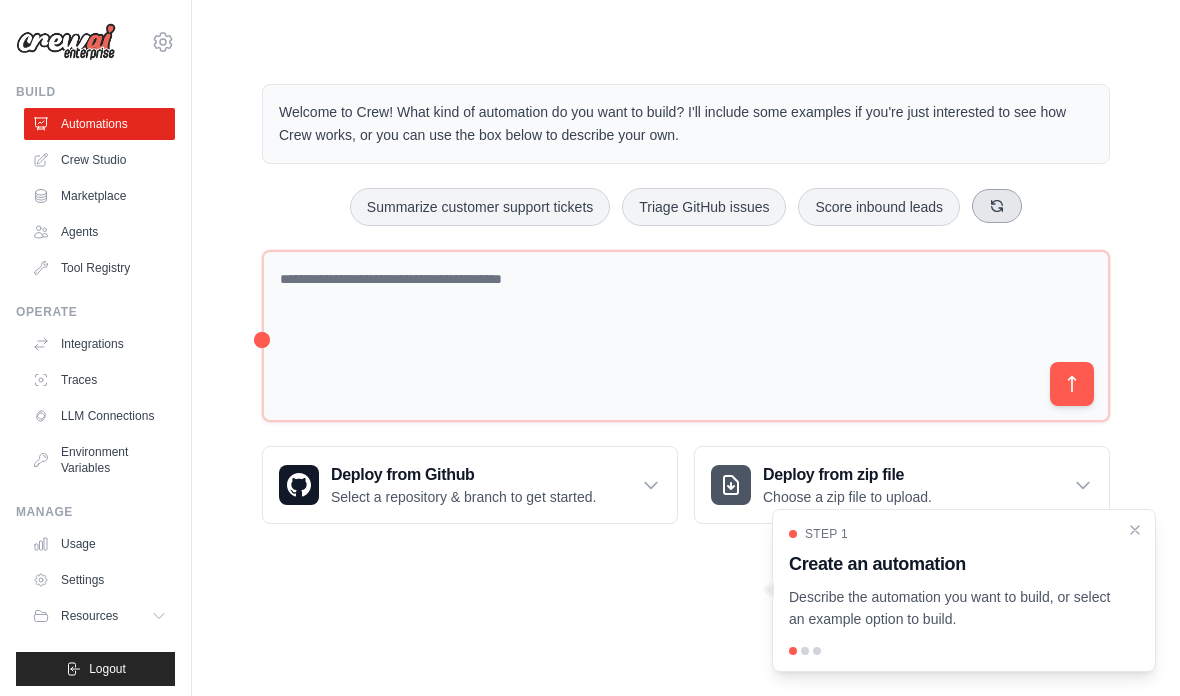 click at bounding box center (997, 206) 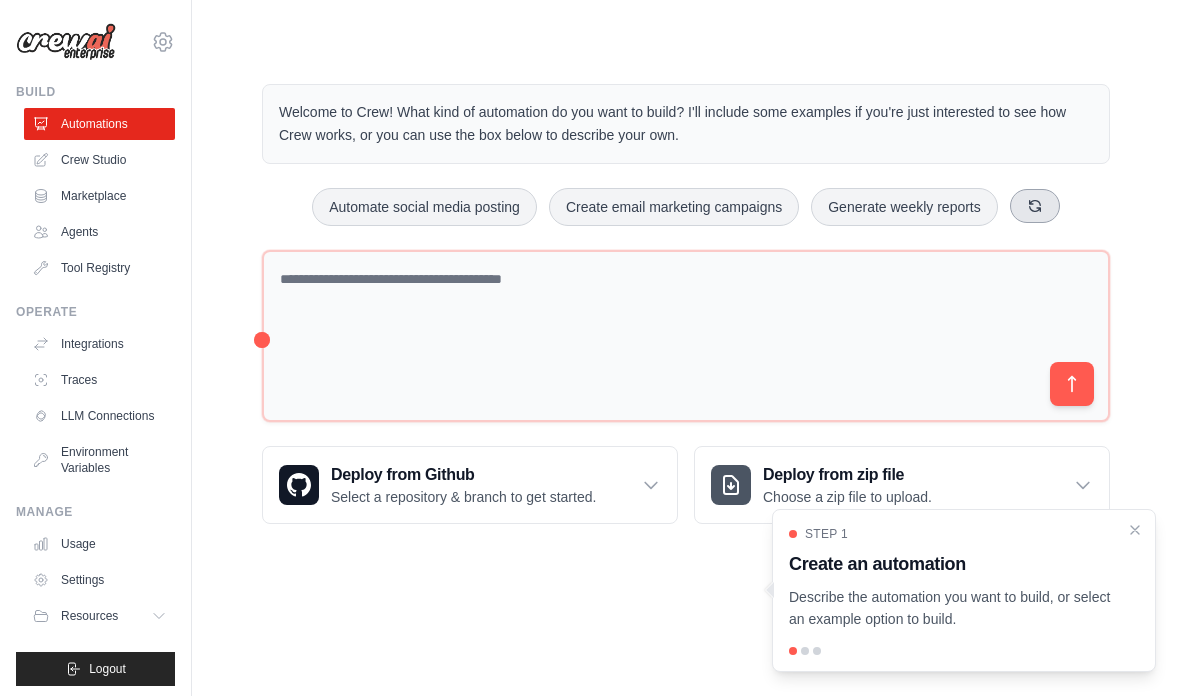 click 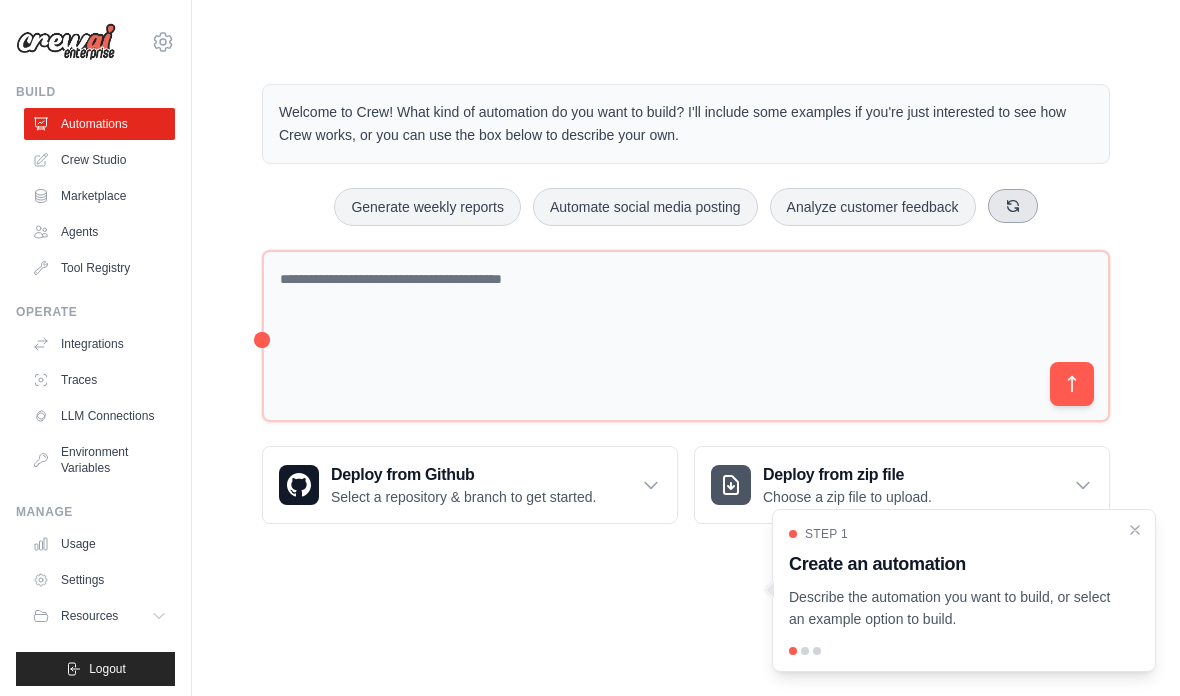 click at bounding box center (1013, 206) 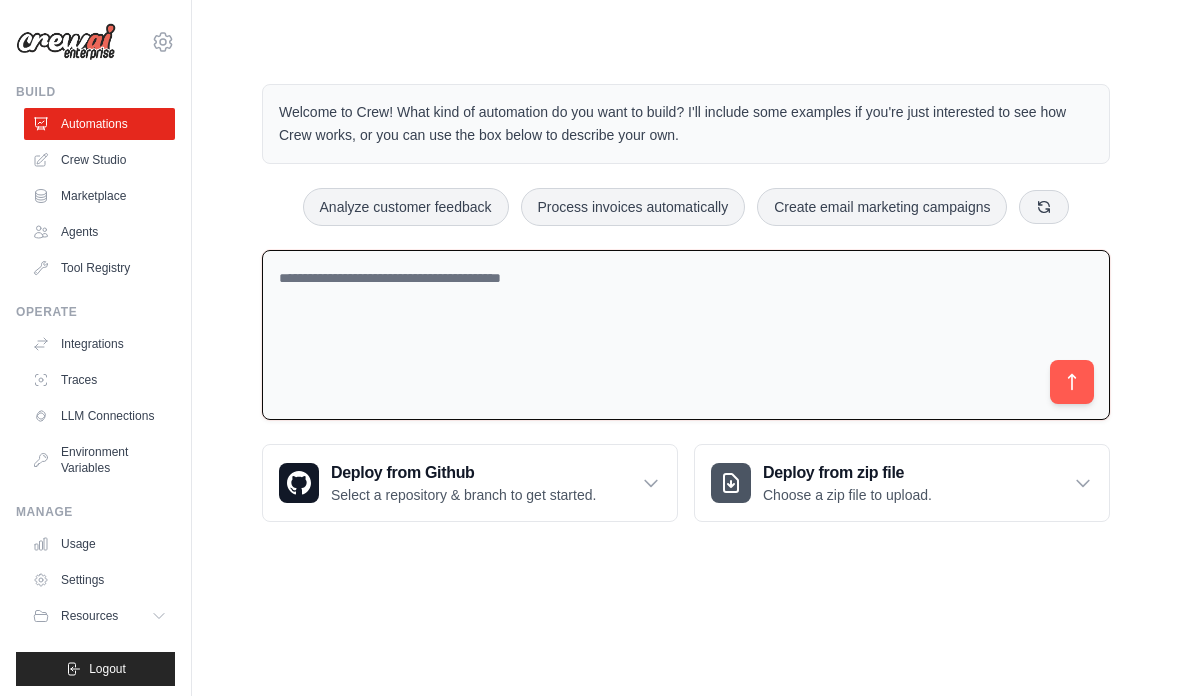 click at bounding box center [686, 335] 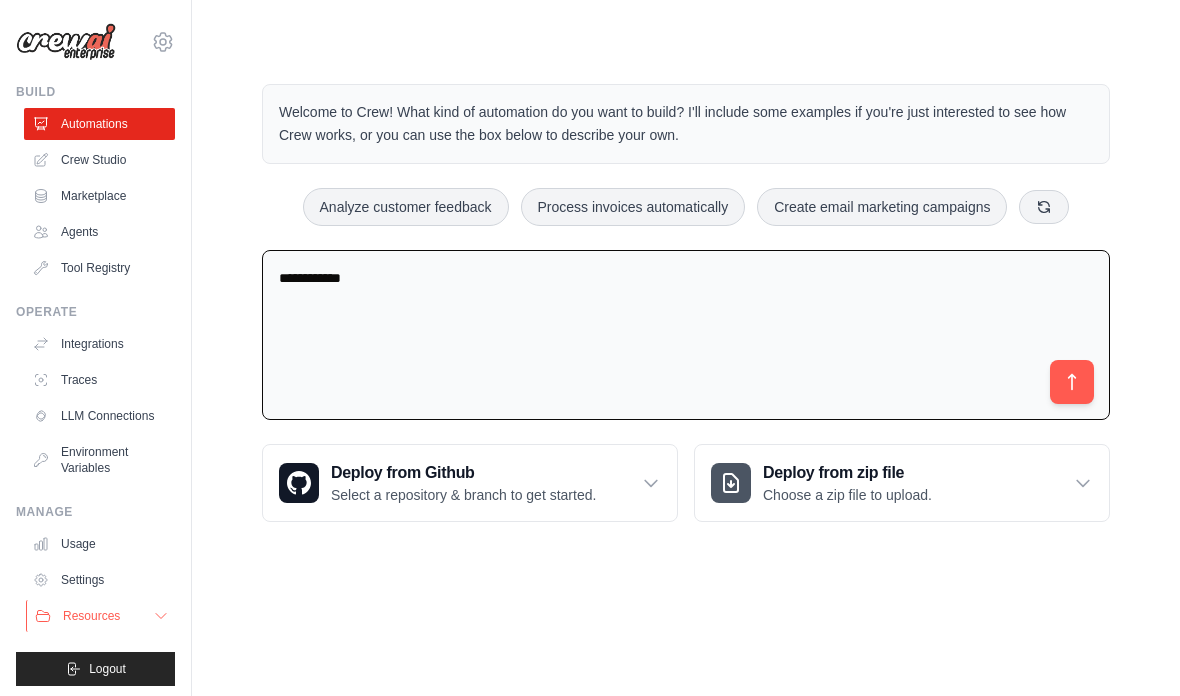 scroll, scrollTop: 0, scrollLeft: 0, axis: both 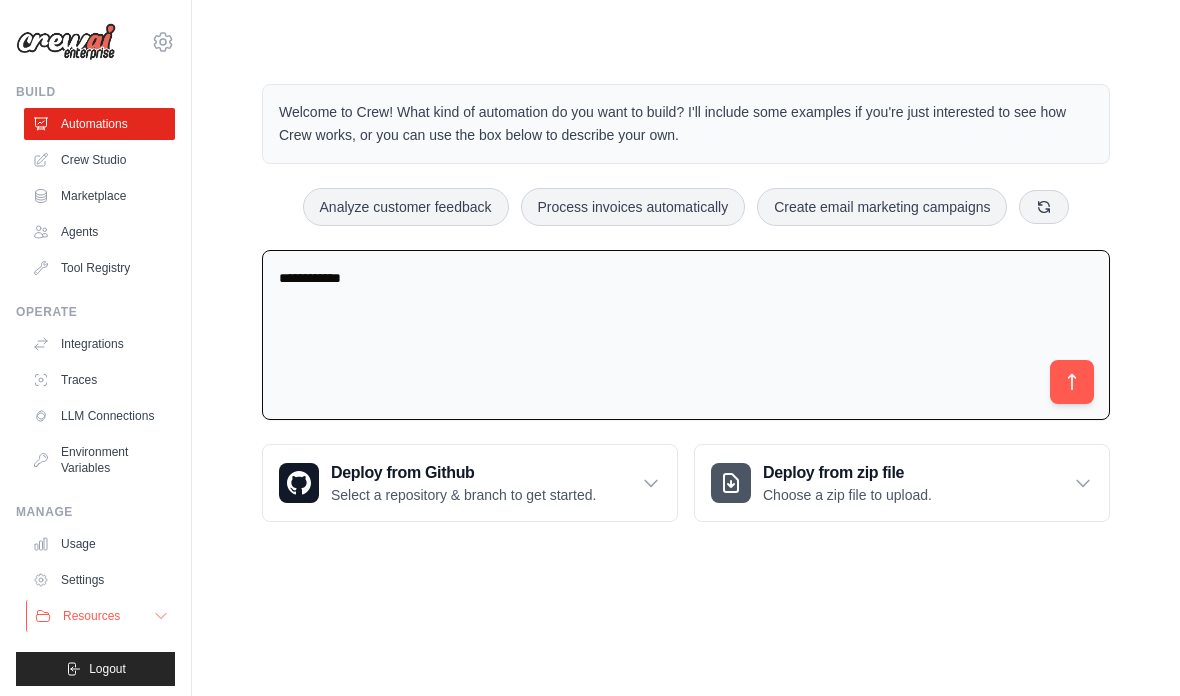 click on "Resources" at bounding box center [101, 616] 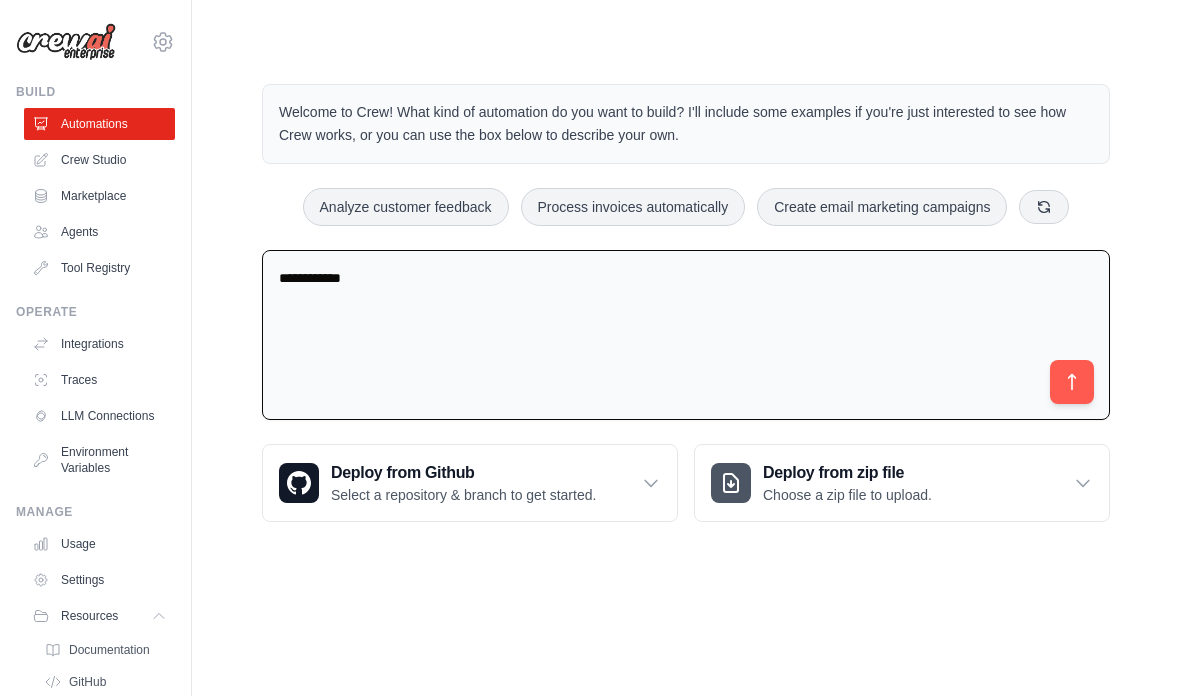 scroll, scrollTop: 0, scrollLeft: 0, axis: both 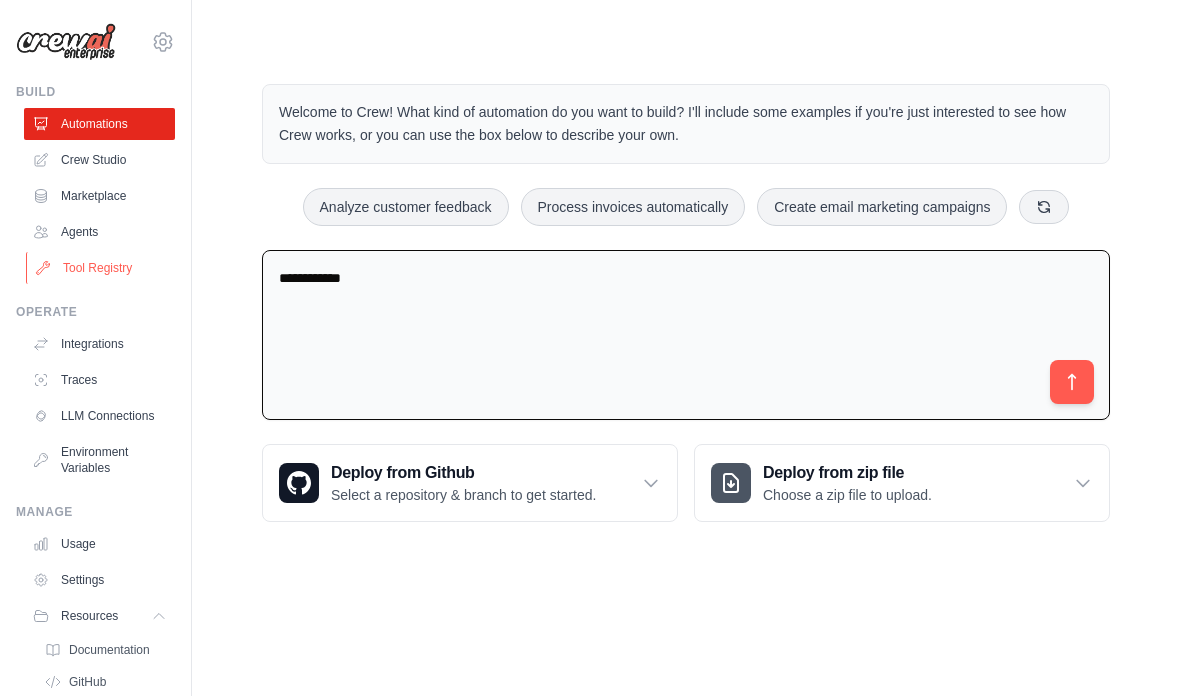 click on "Tool Registry" at bounding box center [101, 268] 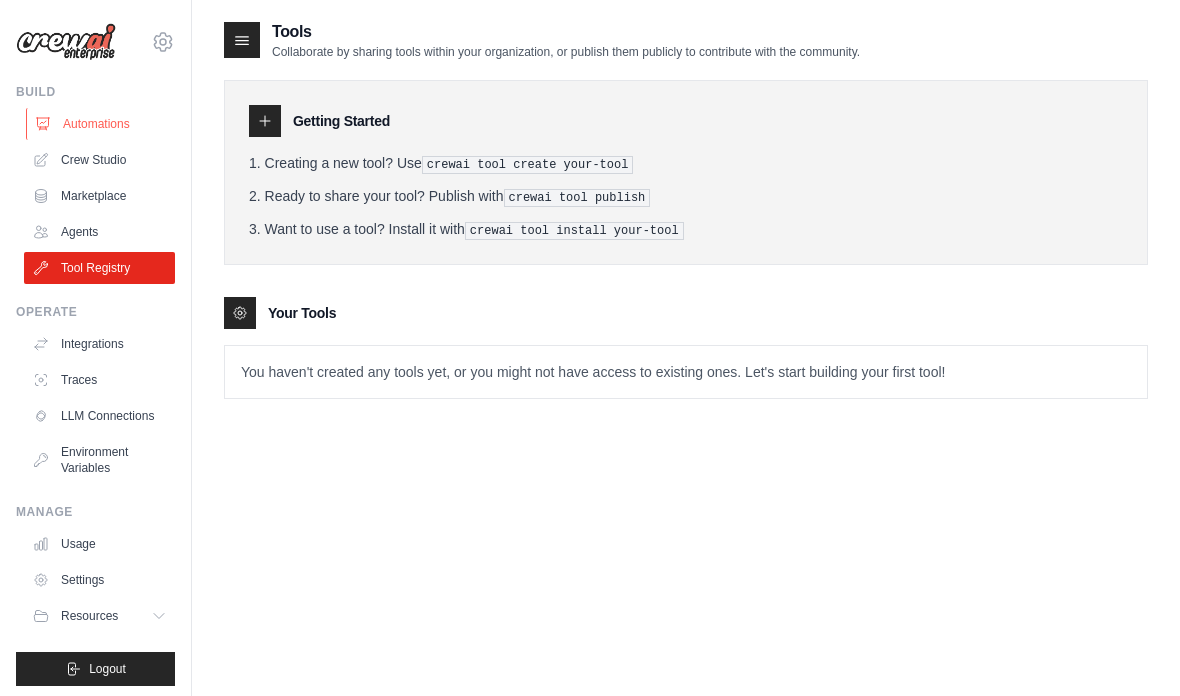 click on "Automations" at bounding box center (101, 124) 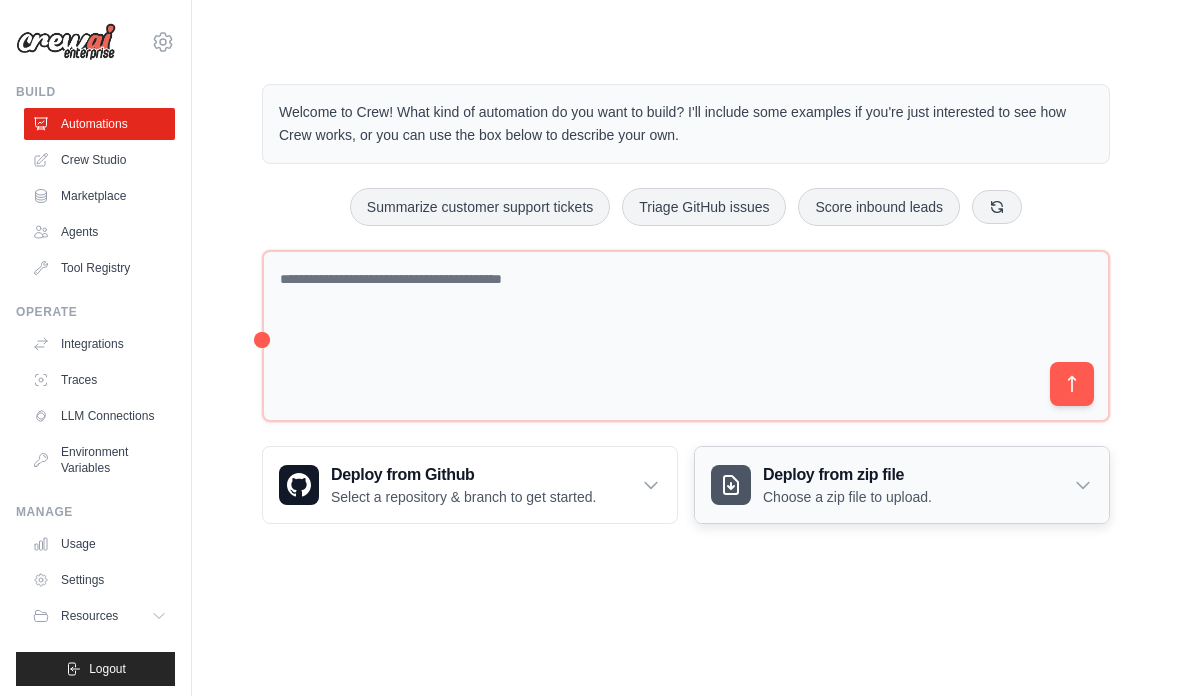 click on "Deploy from zip file
Choose a zip file to upload." at bounding box center [902, 485] 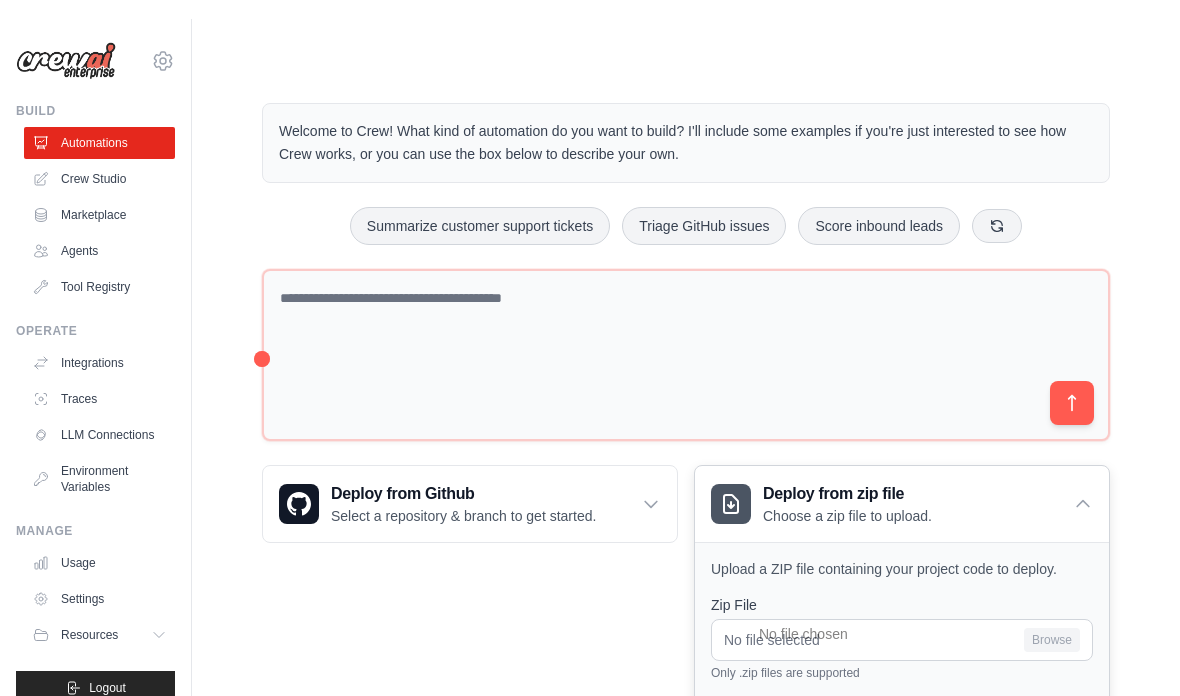 scroll, scrollTop: 253, scrollLeft: 0, axis: vertical 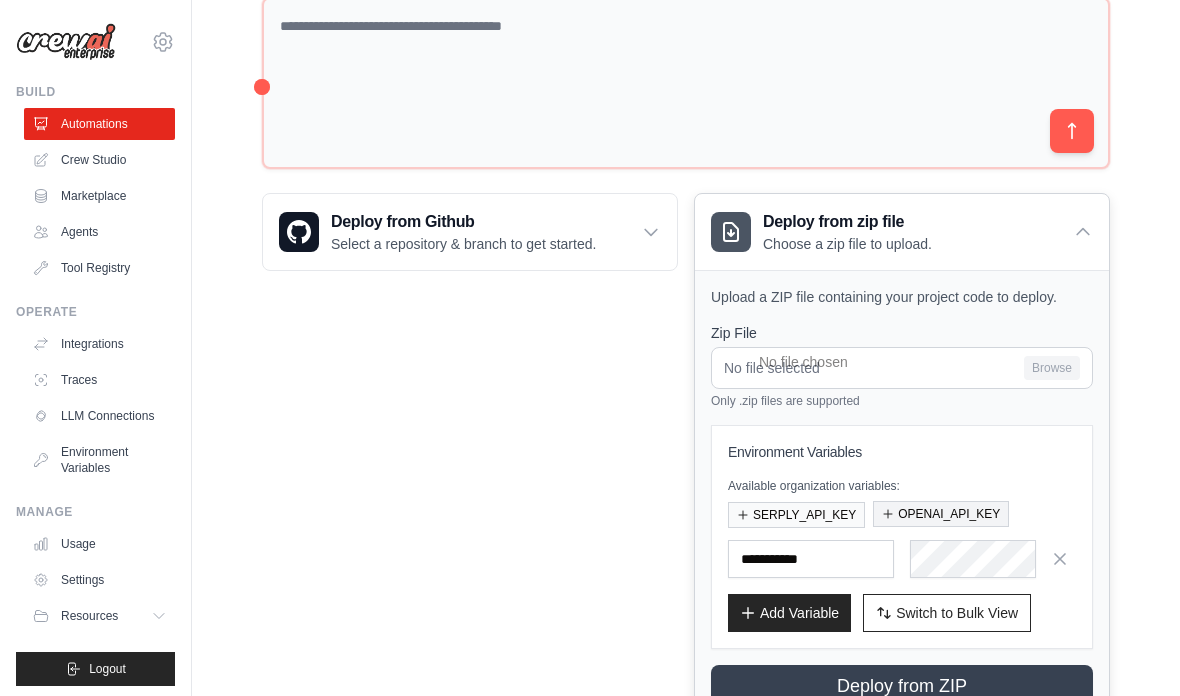 click on "OPENAI_API_KEY" at bounding box center [941, 514] 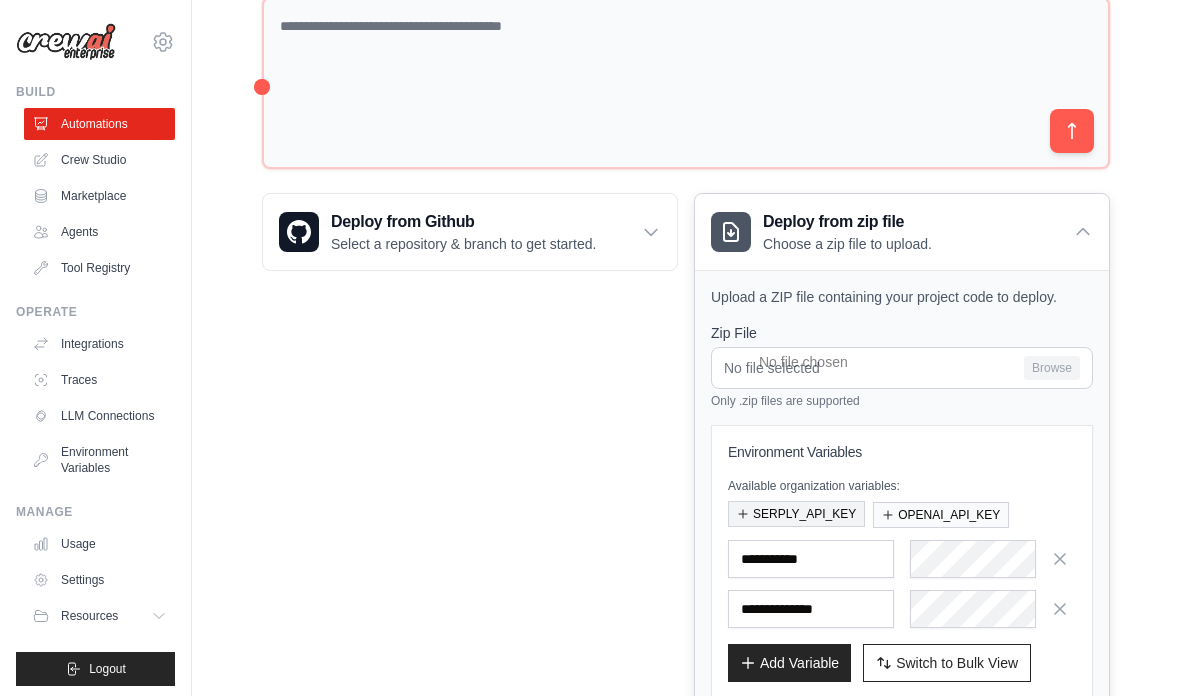 click on "SERPLY_API_KEY" at bounding box center [796, 514] 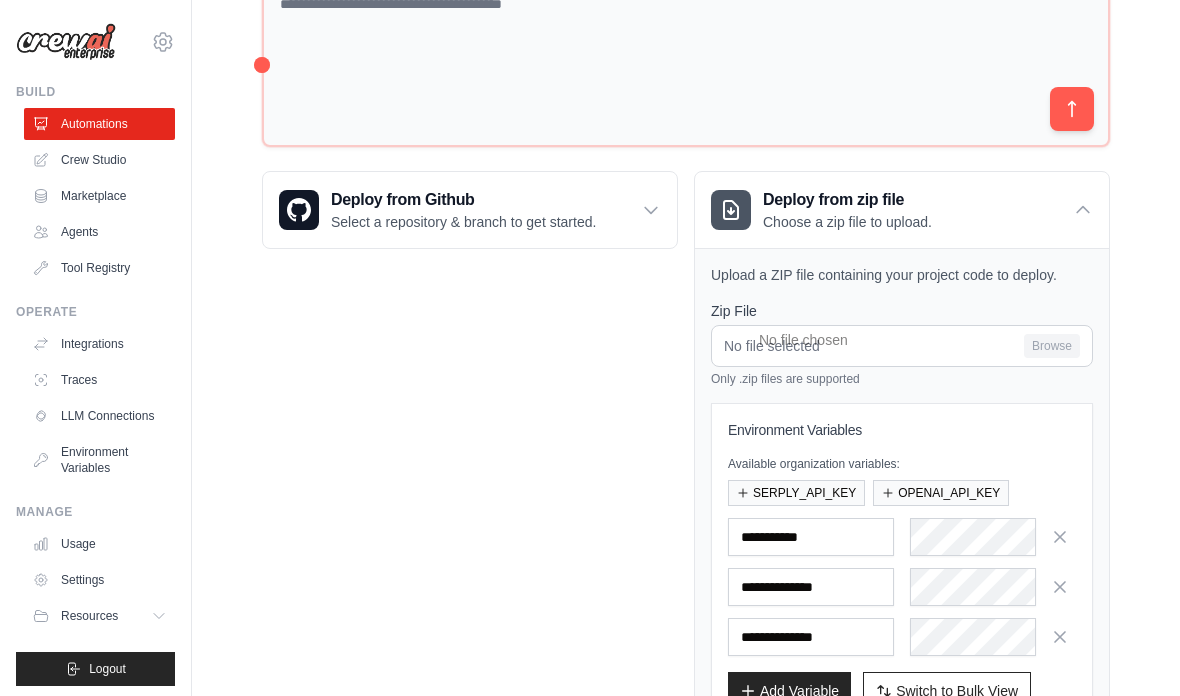 scroll, scrollTop: 353, scrollLeft: 0, axis: vertical 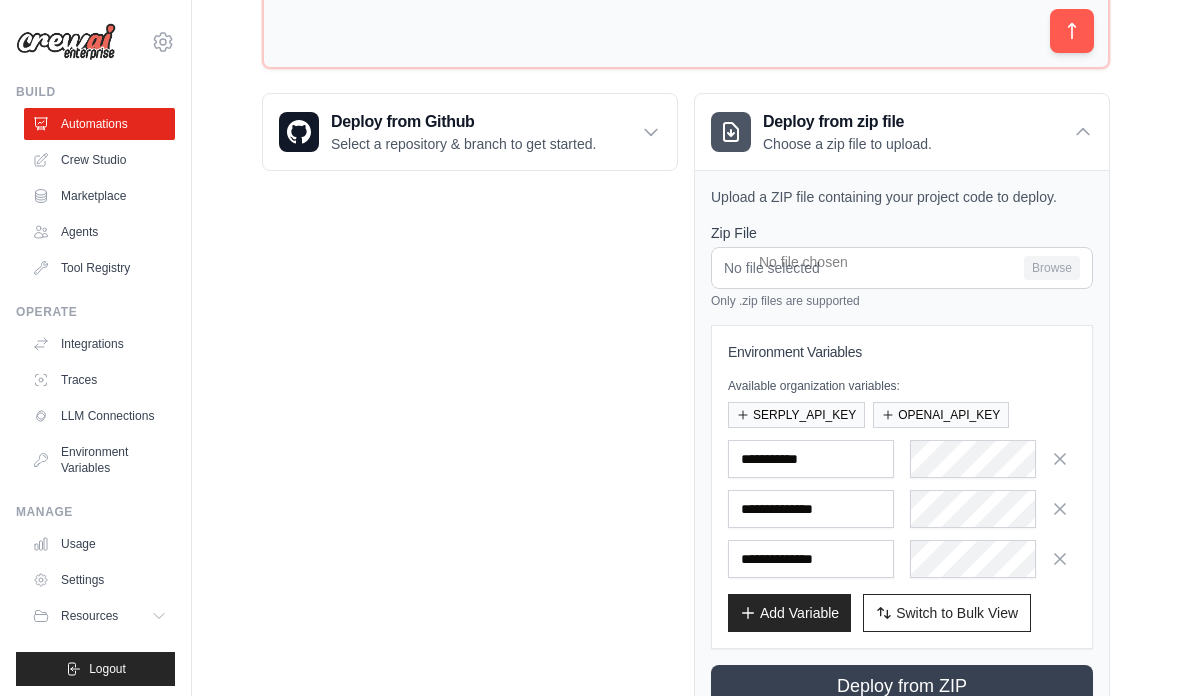 click on "Describe the automation you want to build, or select an example option to build." at bounding box center [953, 617] 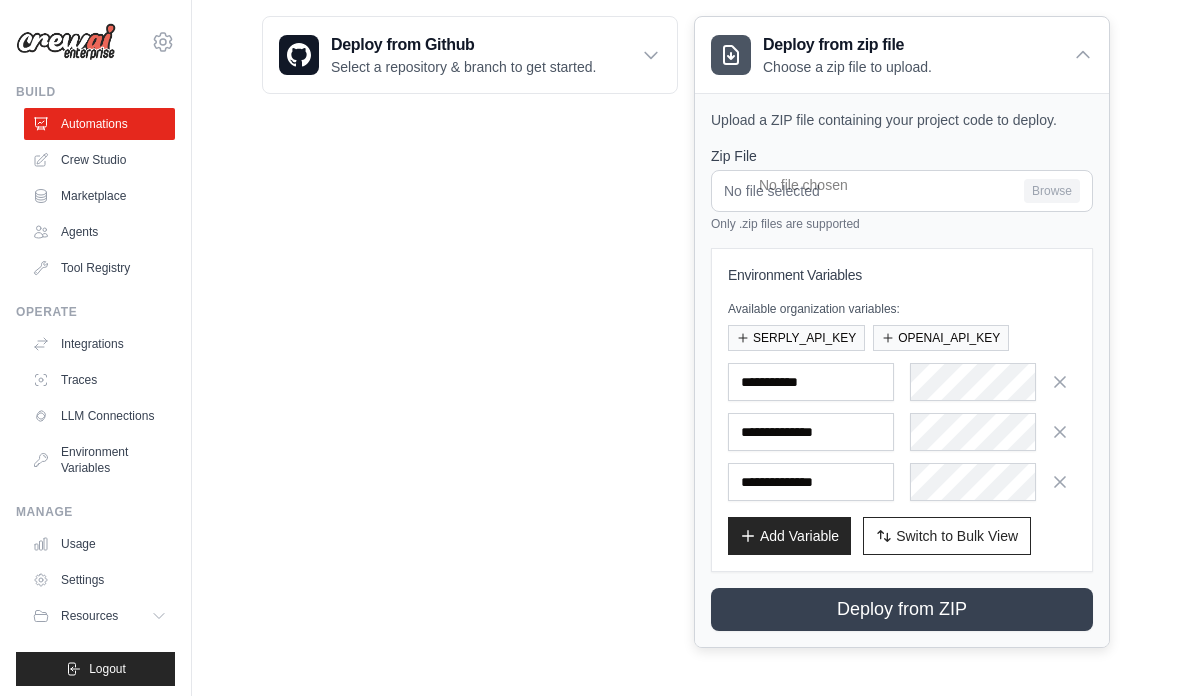 scroll, scrollTop: 427, scrollLeft: 0, axis: vertical 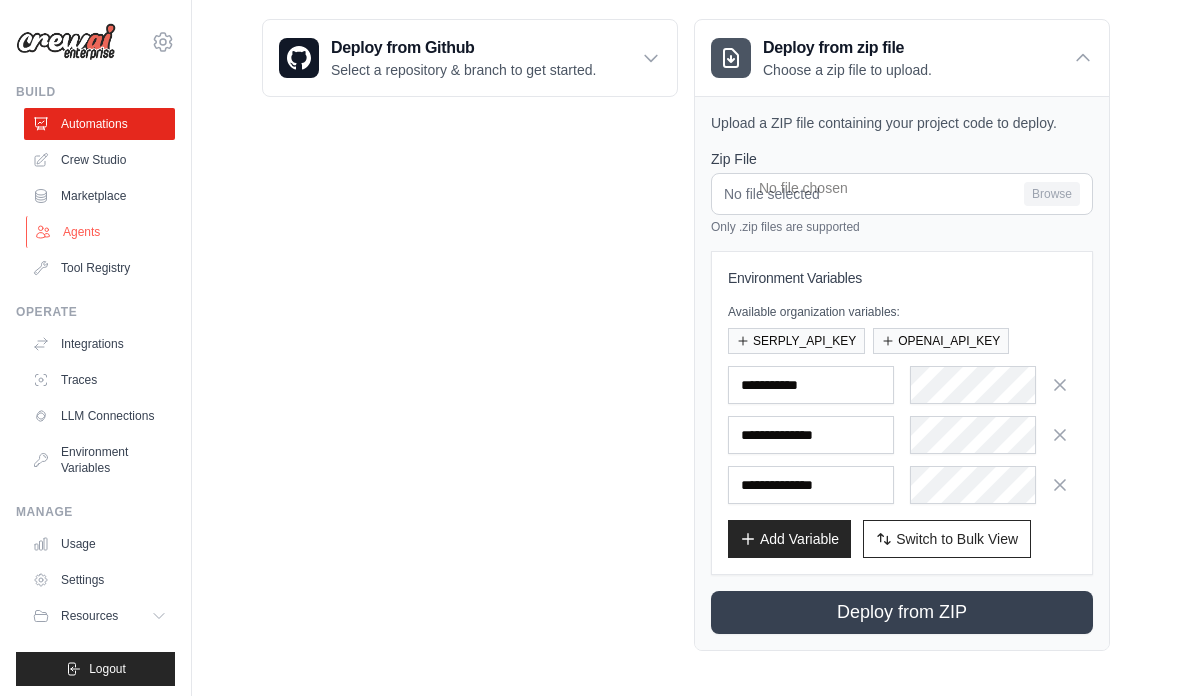 click on "Agents" at bounding box center (101, 232) 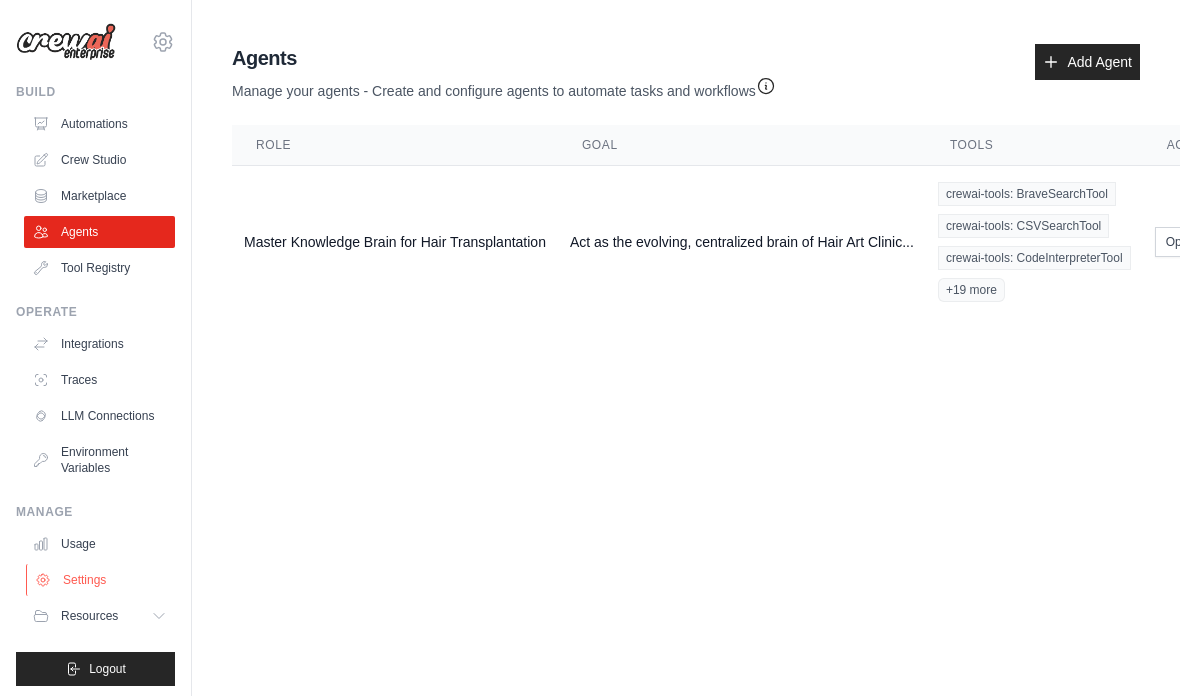 scroll, scrollTop: 80, scrollLeft: 0, axis: vertical 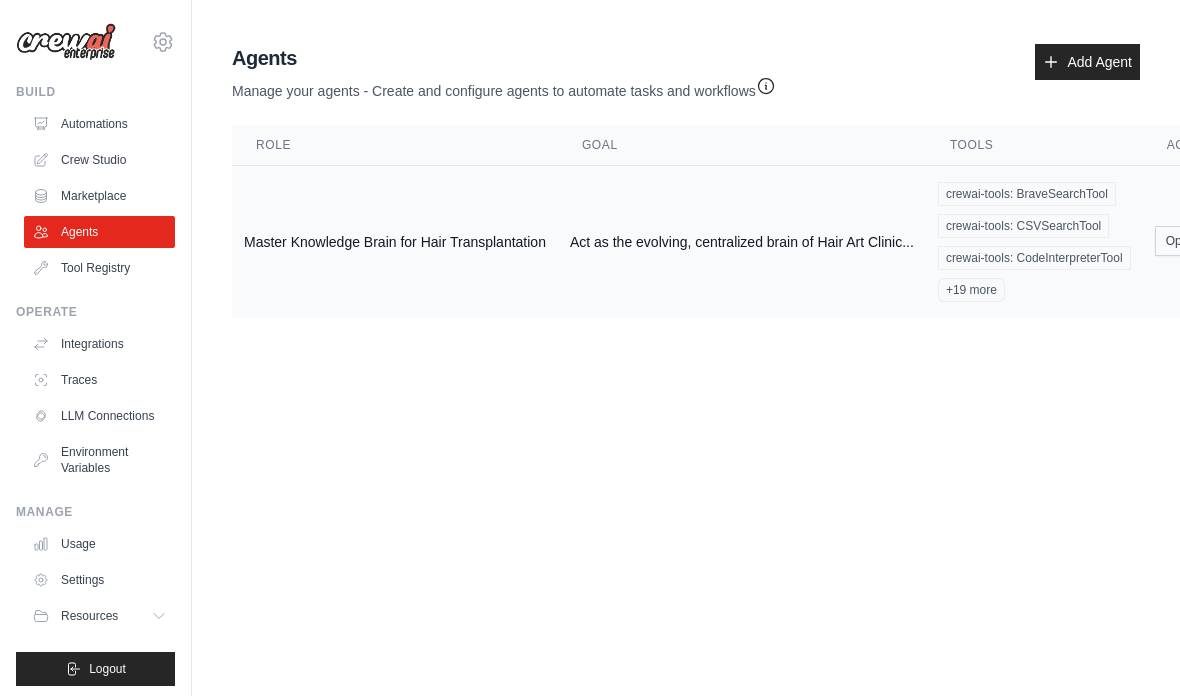 click on "Options" at bounding box center [1197, 241] 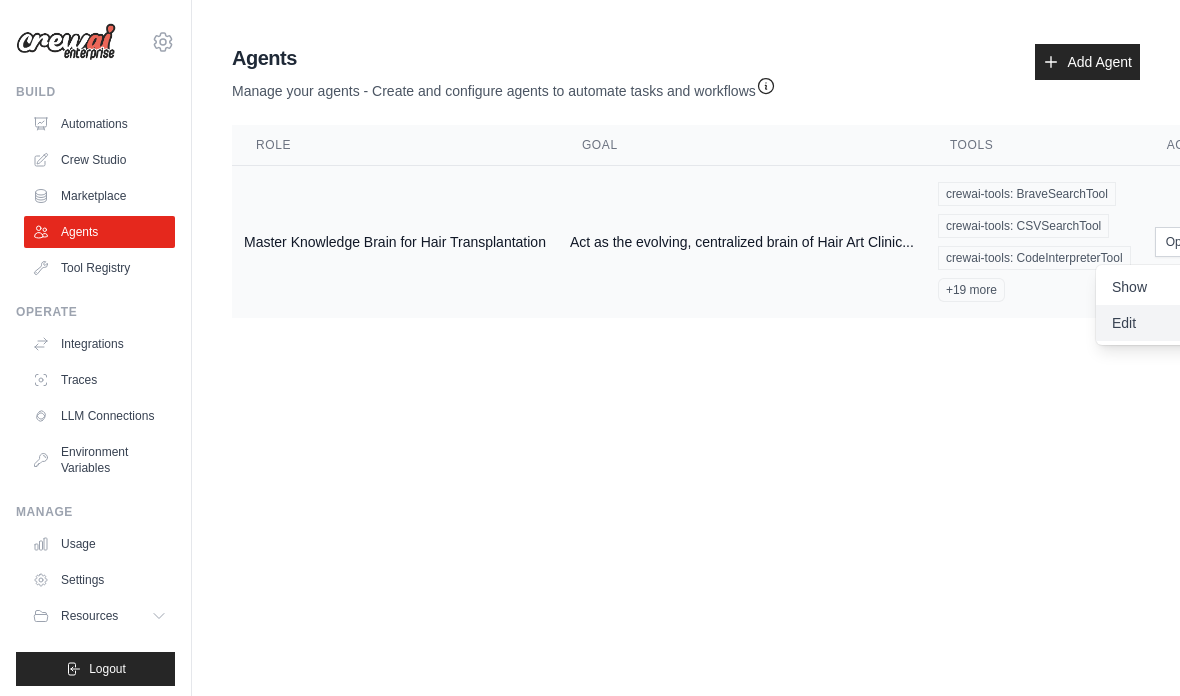 click on "Edit" at bounding box center (1168, 323) 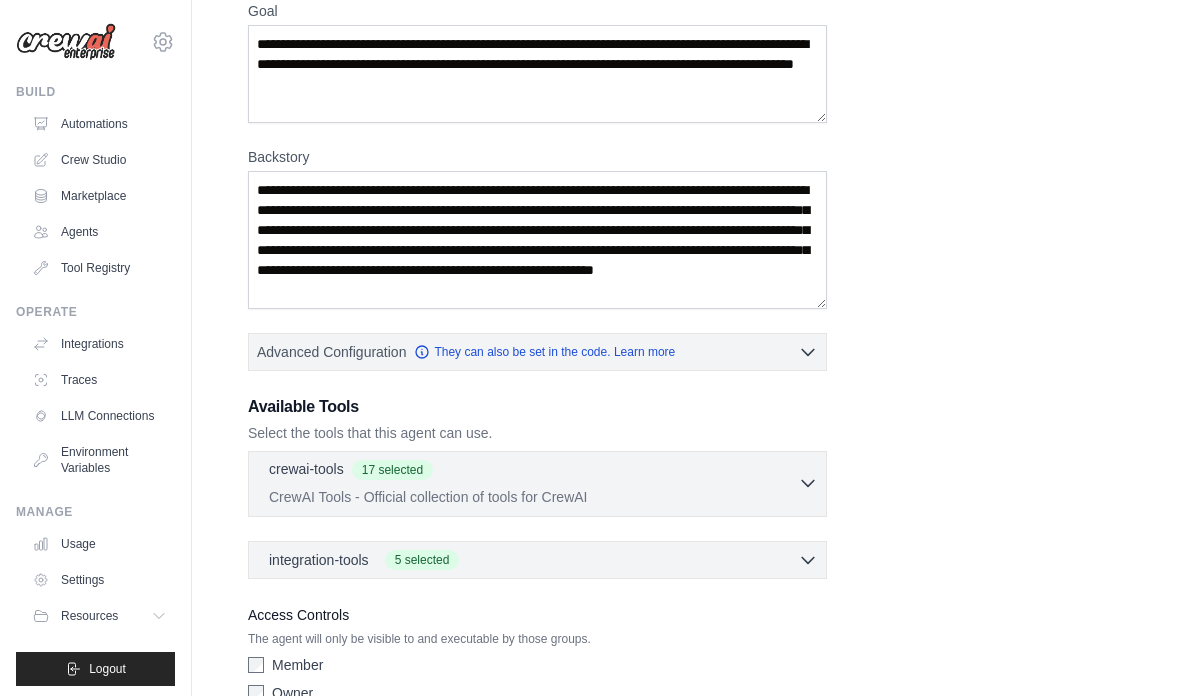 scroll, scrollTop: 263, scrollLeft: 0, axis: vertical 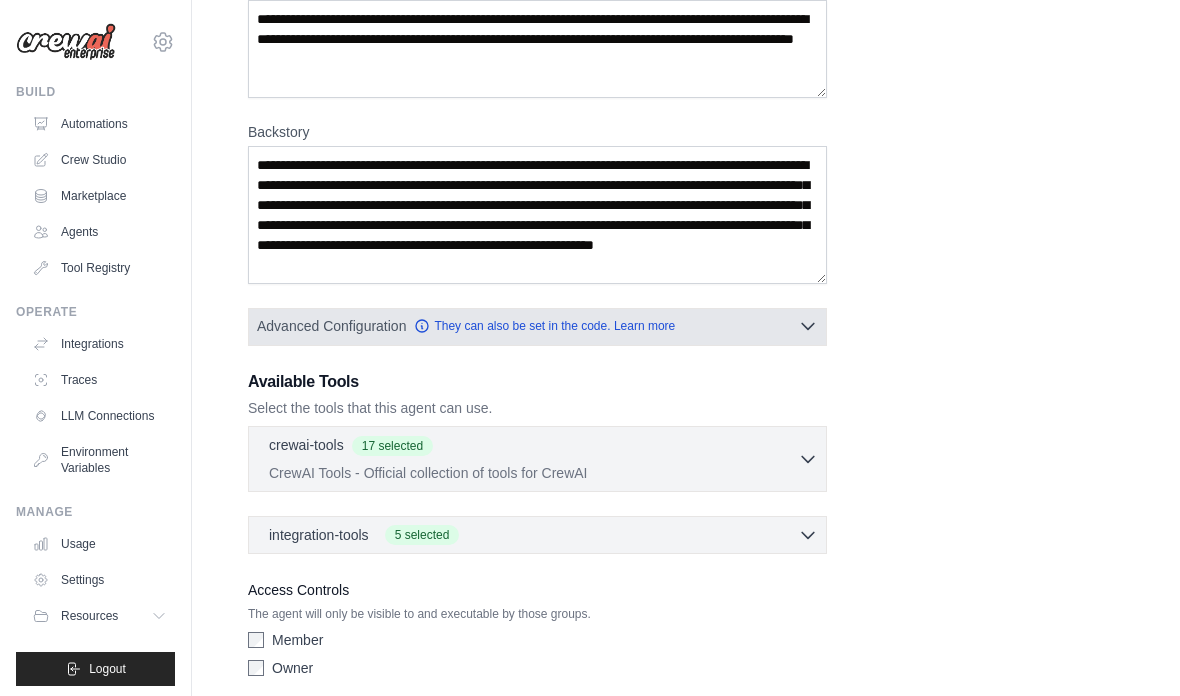 click on "Advanced Configuration
They can also be set in the code. Learn more" at bounding box center (537, 326) 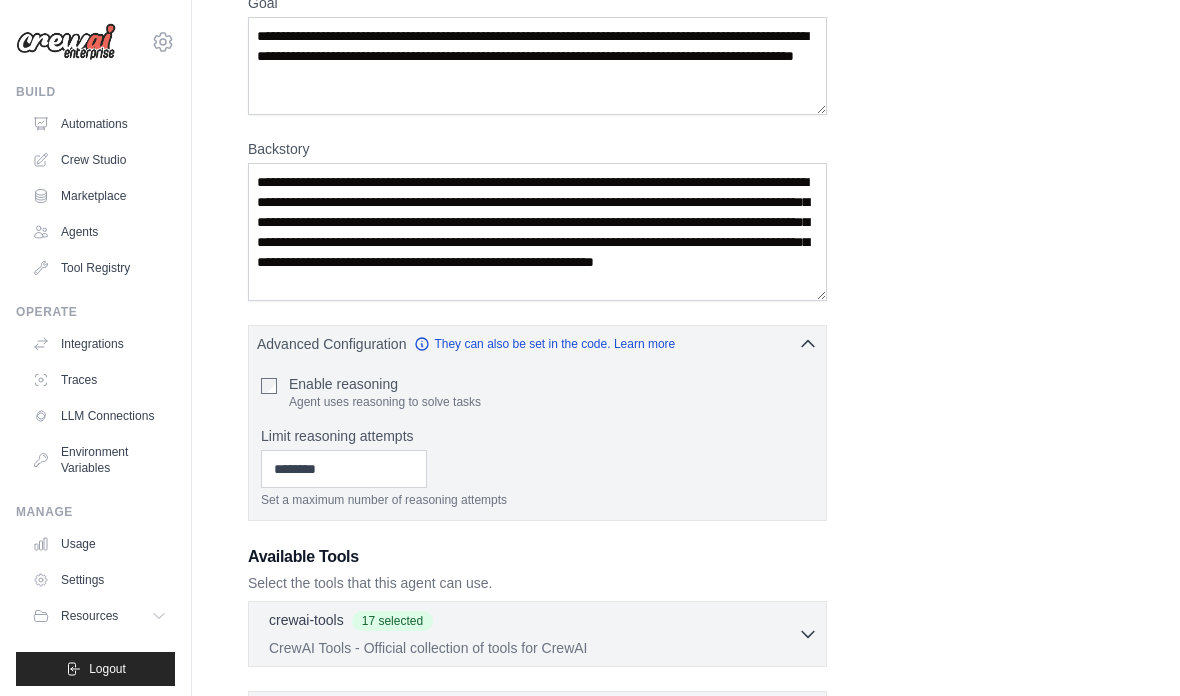 scroll, scrollTop: 421, scrollLeft: 0, axis: vertical 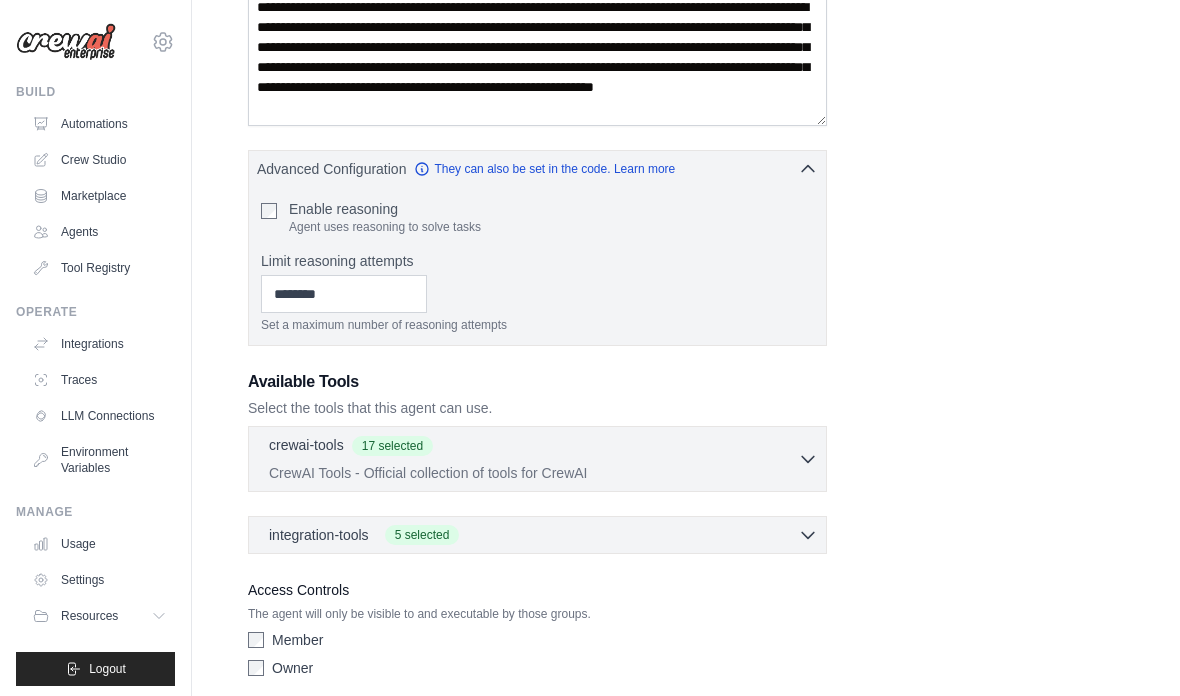 click on "**********" at bounding box center (1077, 725) 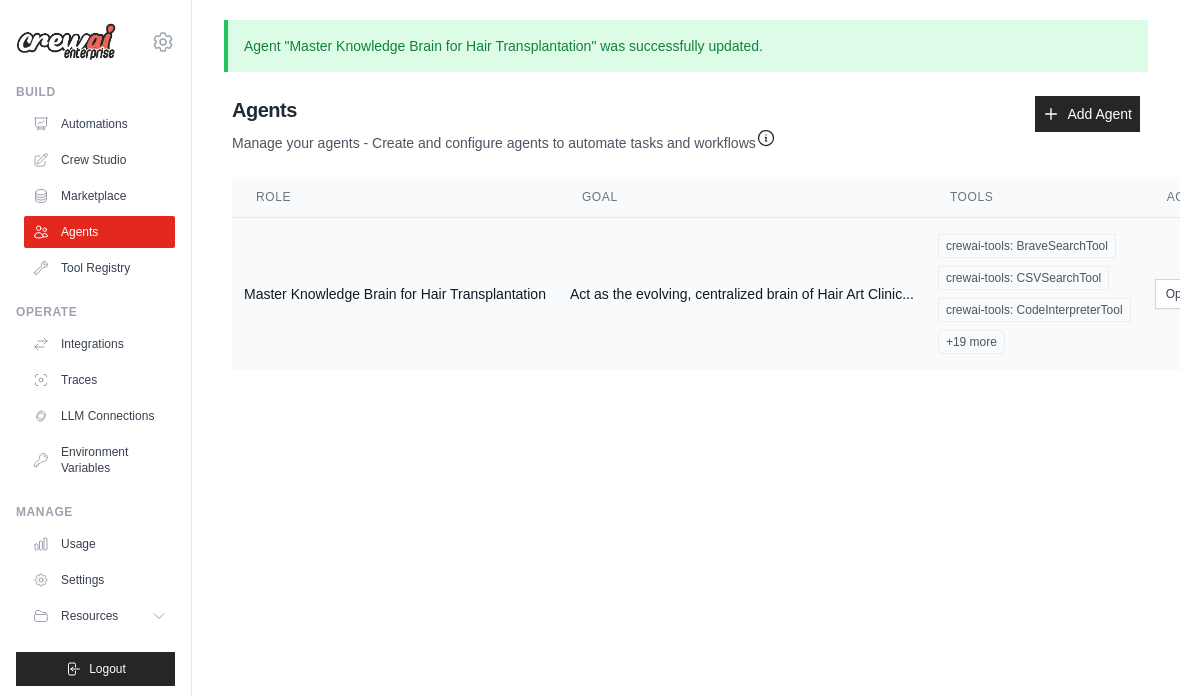 scroll, scrollTop: 80, scrollLeft: 0, axis: vertical 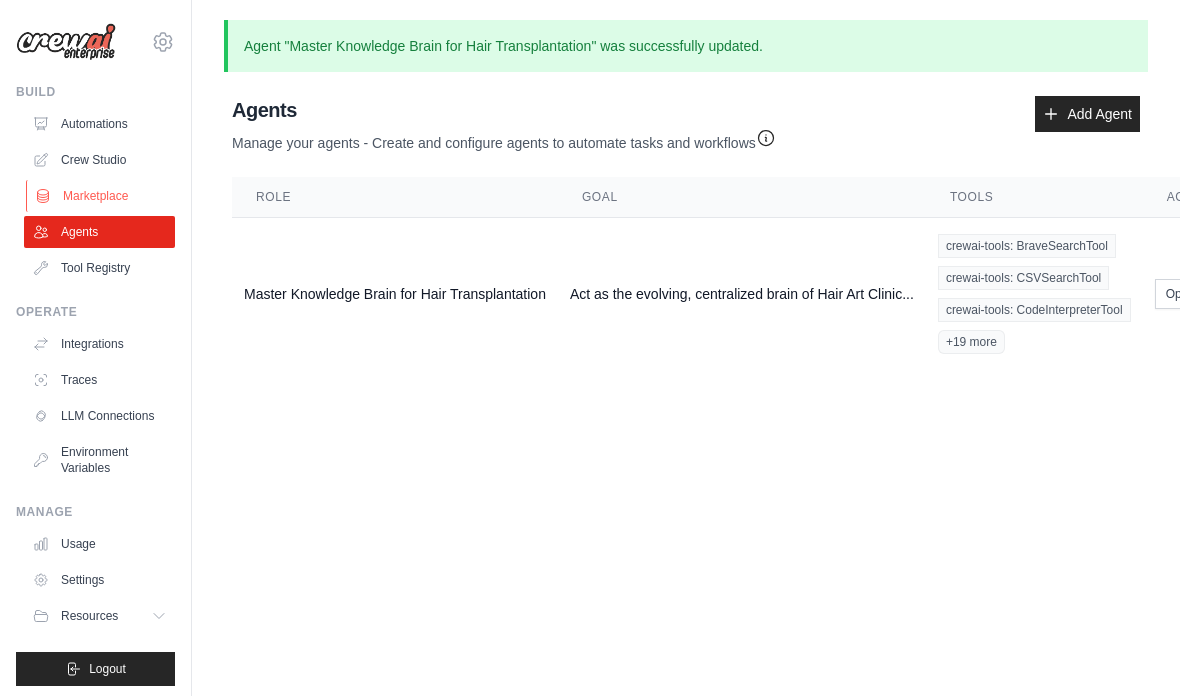 click on "Marketplace" at bounding box center (101, 196) 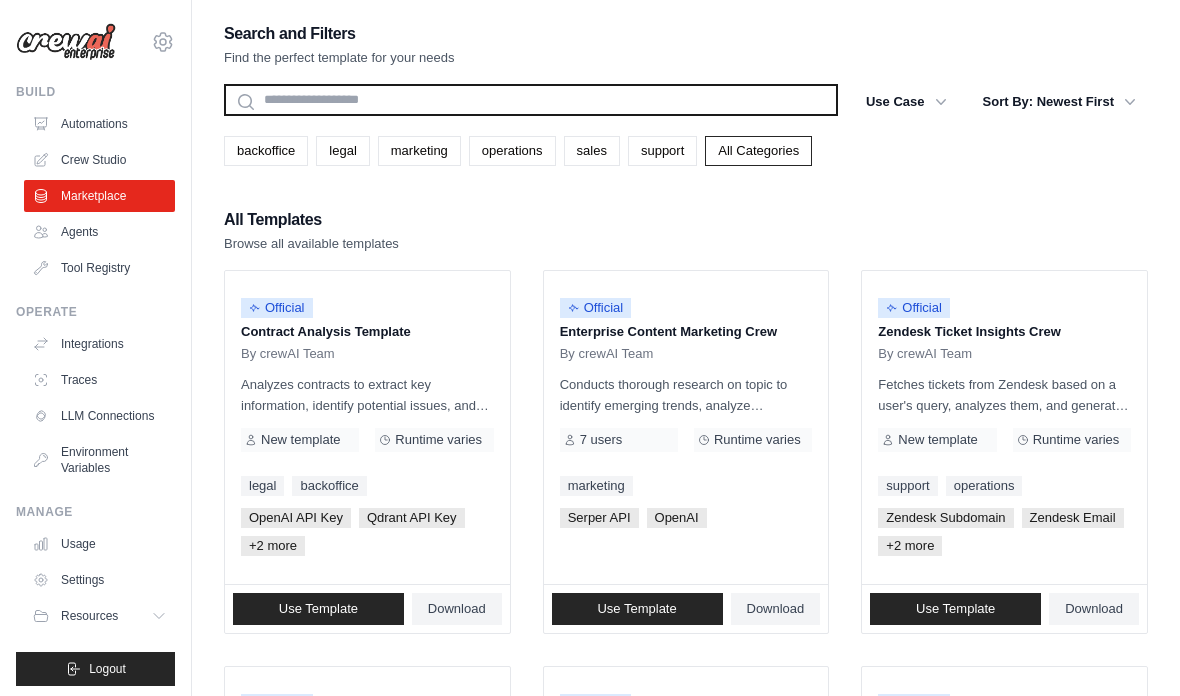 click at bounding box center (531, 100) 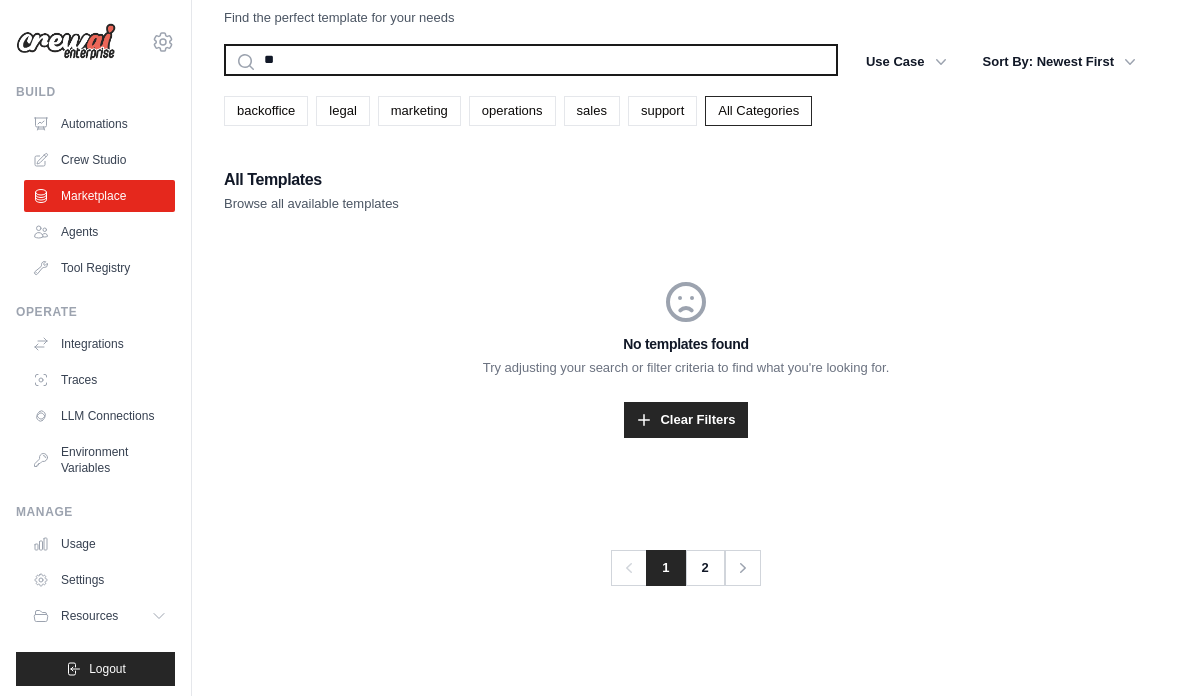 type on "*" 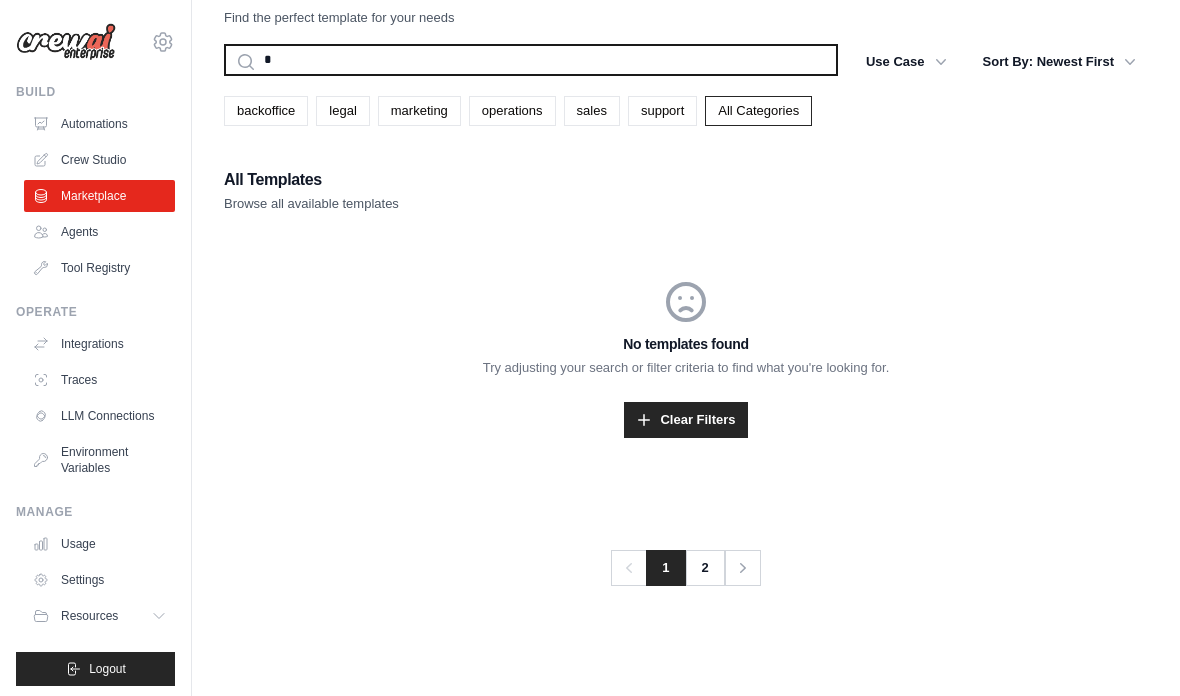 type 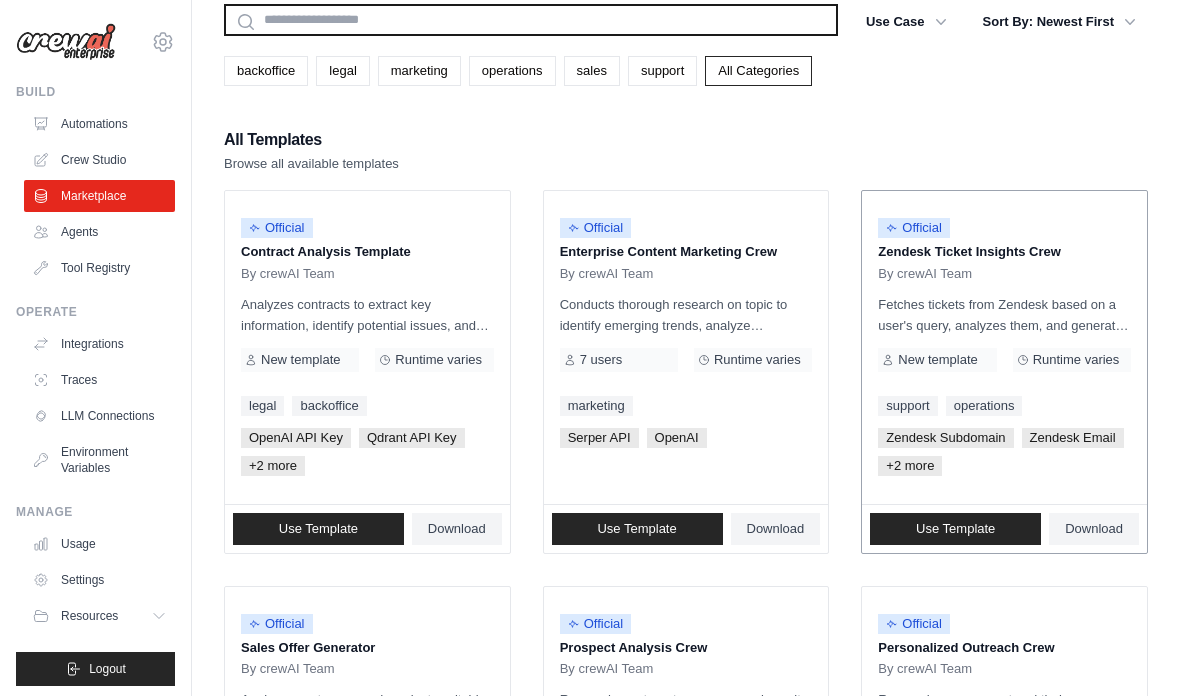 scroll, scrollTop: 77, scrollLeft: 0, axis: vertical 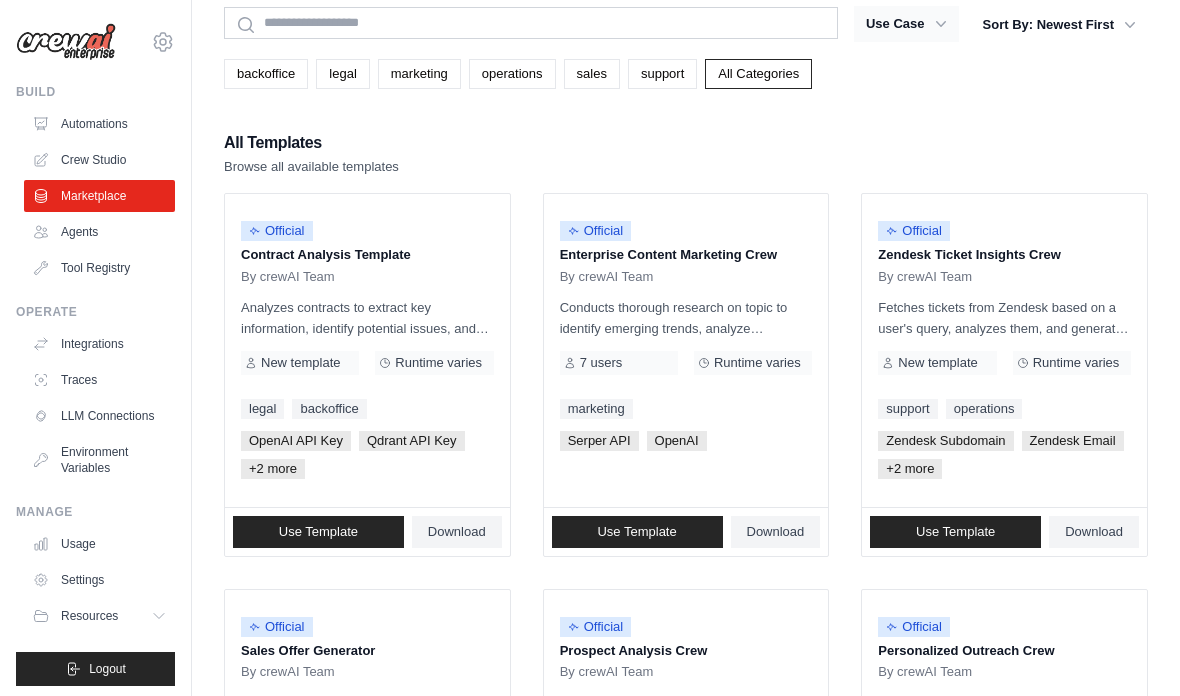 click on "Use Case" at bounding box center [906, 24] 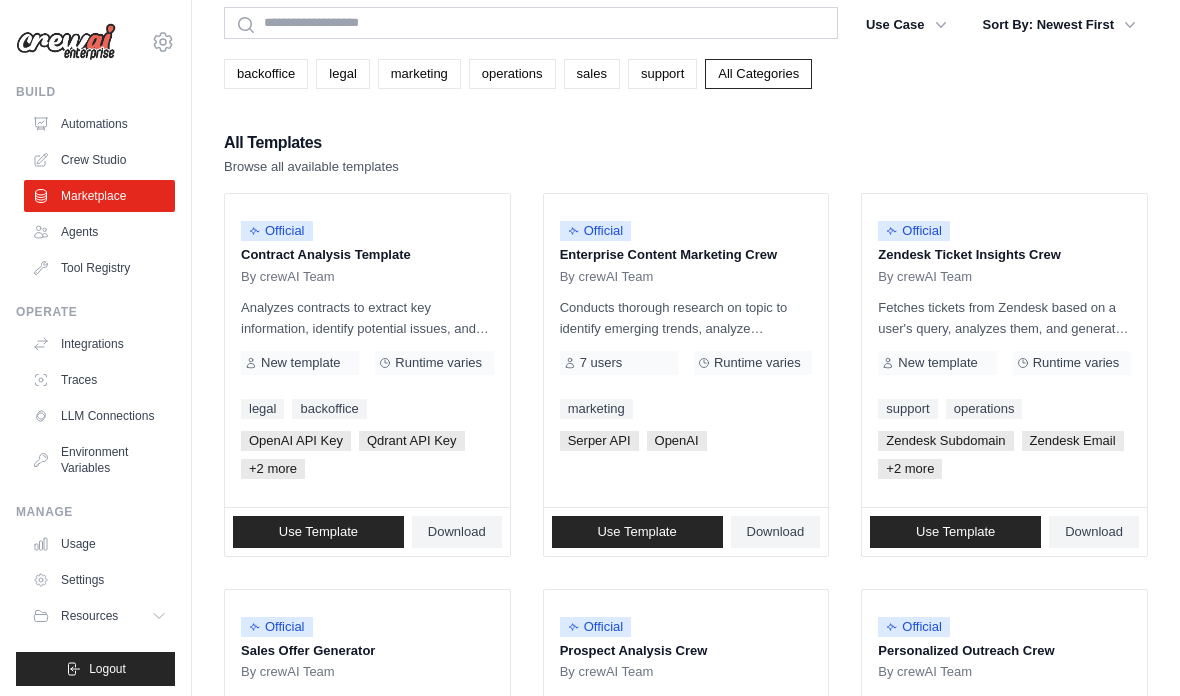click on "All Templates
Browse all available templates" at bounding box center [686, 153] 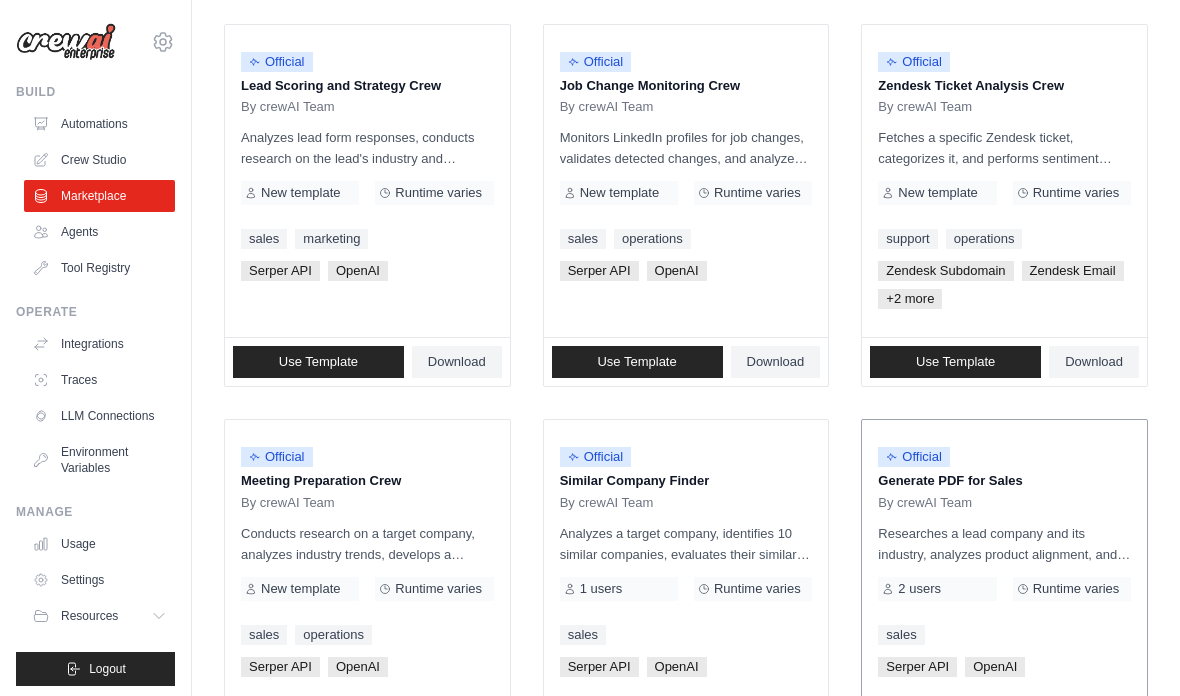 scroll, scrollTop: 1130, scrollLeft: 0, axis: vertical 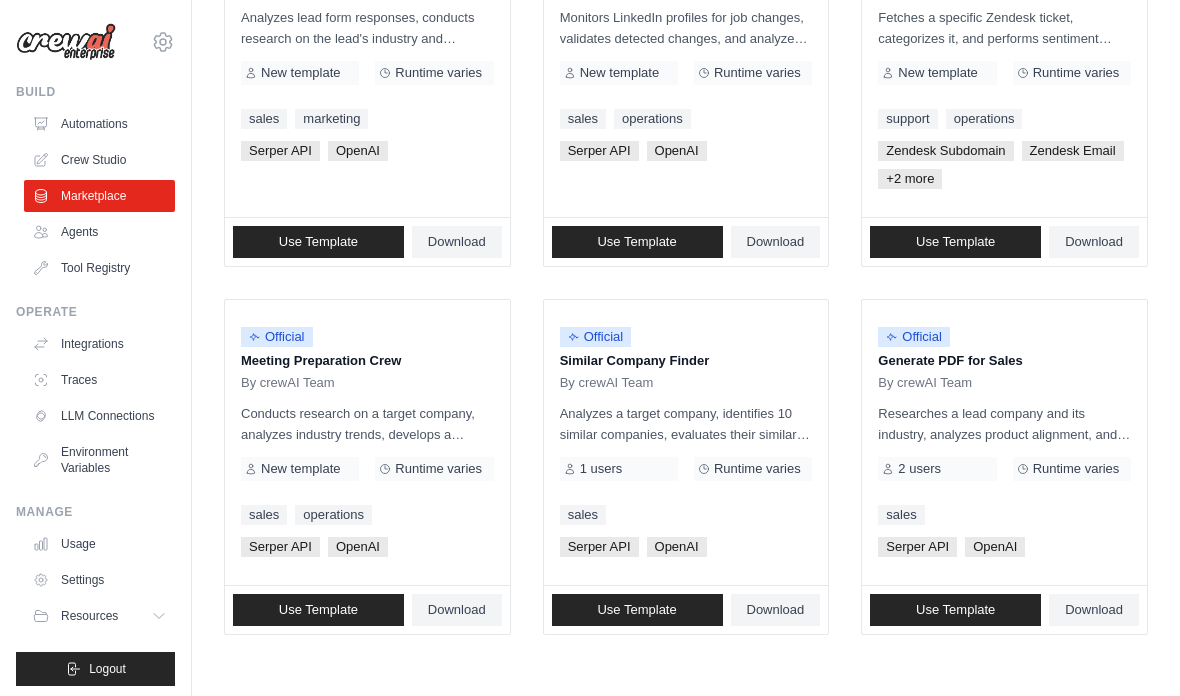 click on "2" at bounding box center (707, 717) 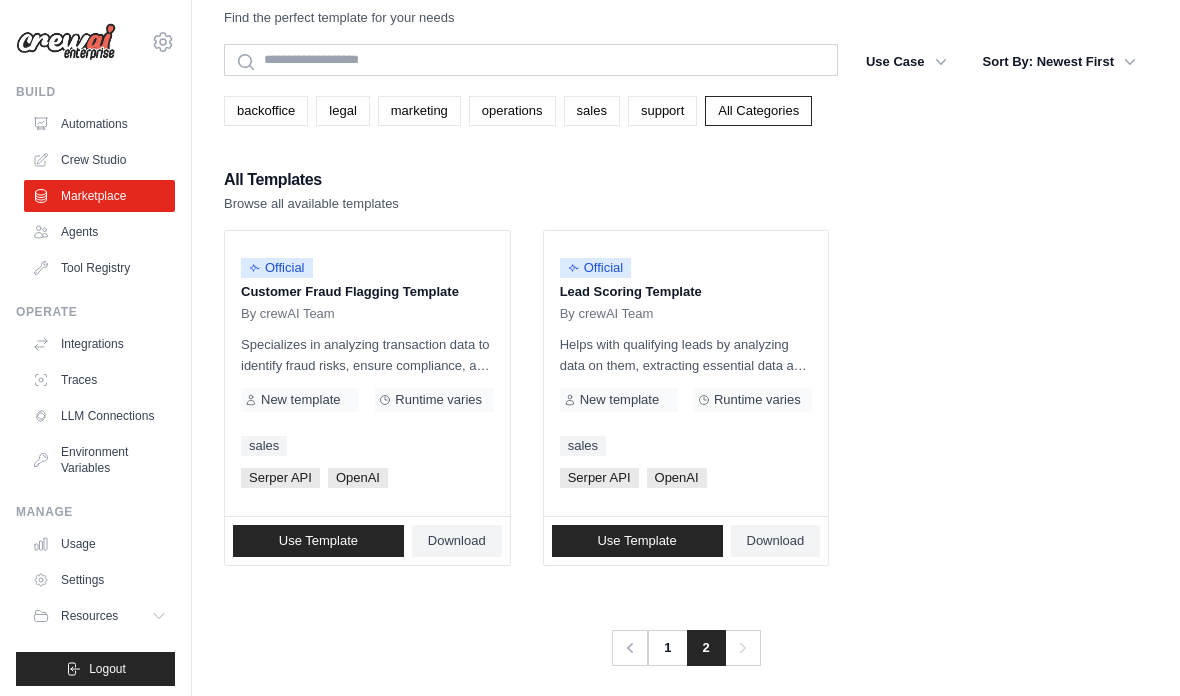 scroll, scrollTop: 0, scrollLeft: 0, axis: both 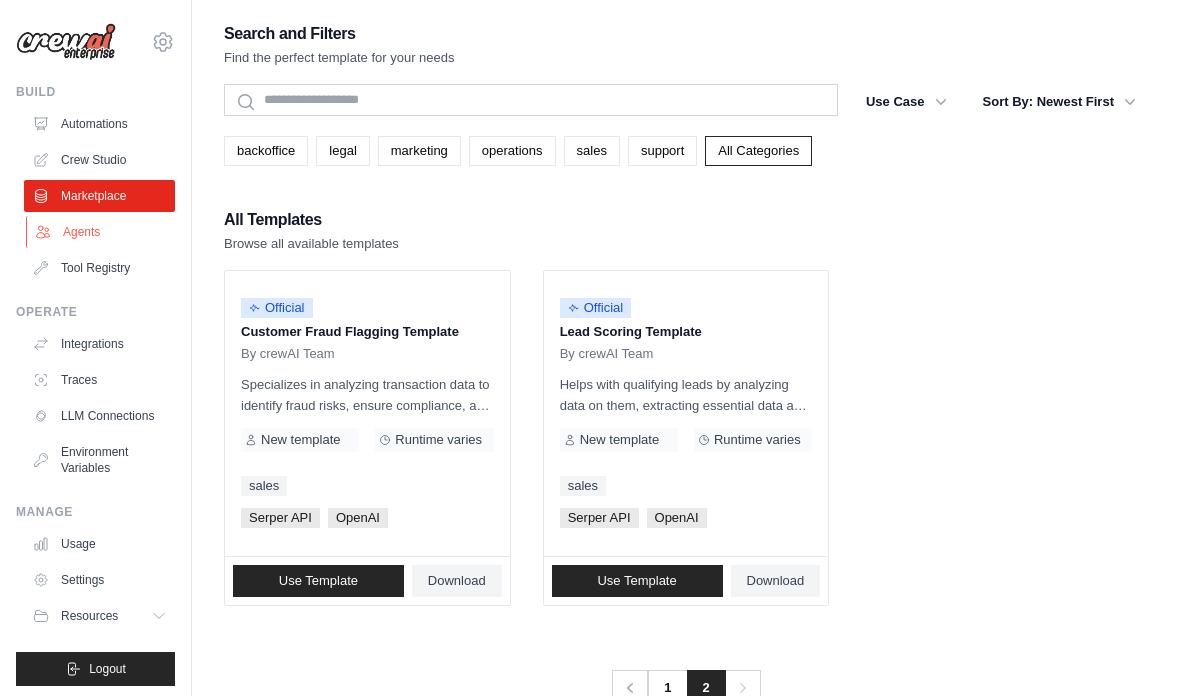 click on "Agents" at bounding box center [101, 232] 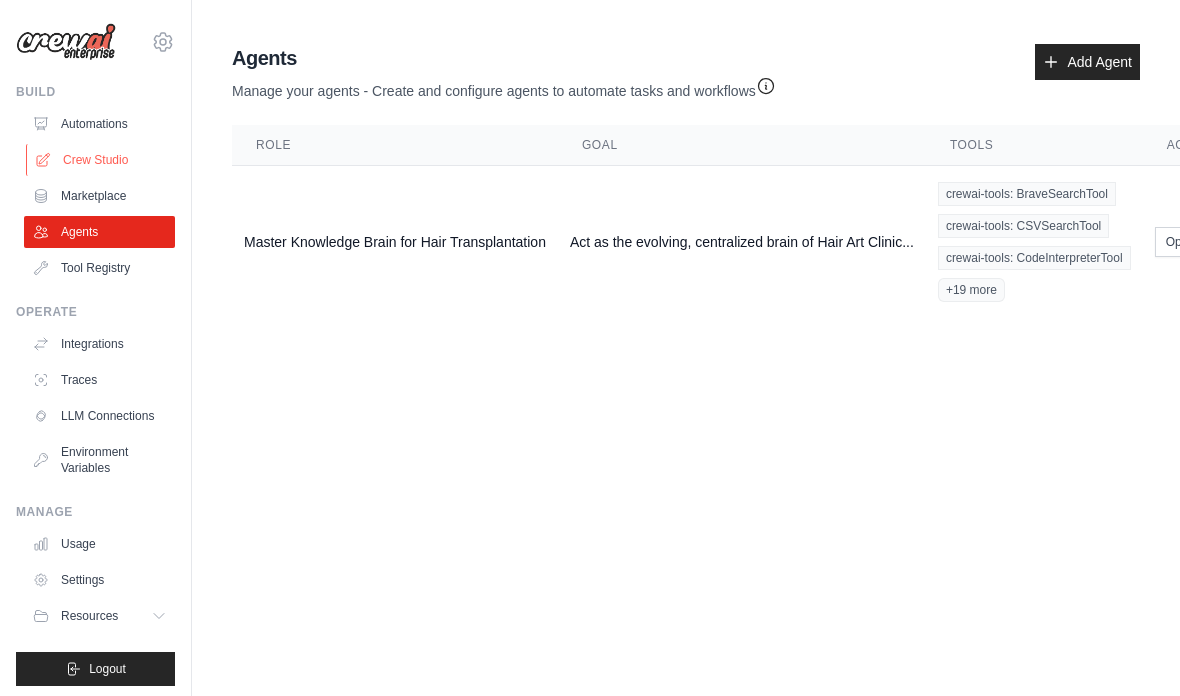 click on "Crew Studio" at bounding box center [101, 160] 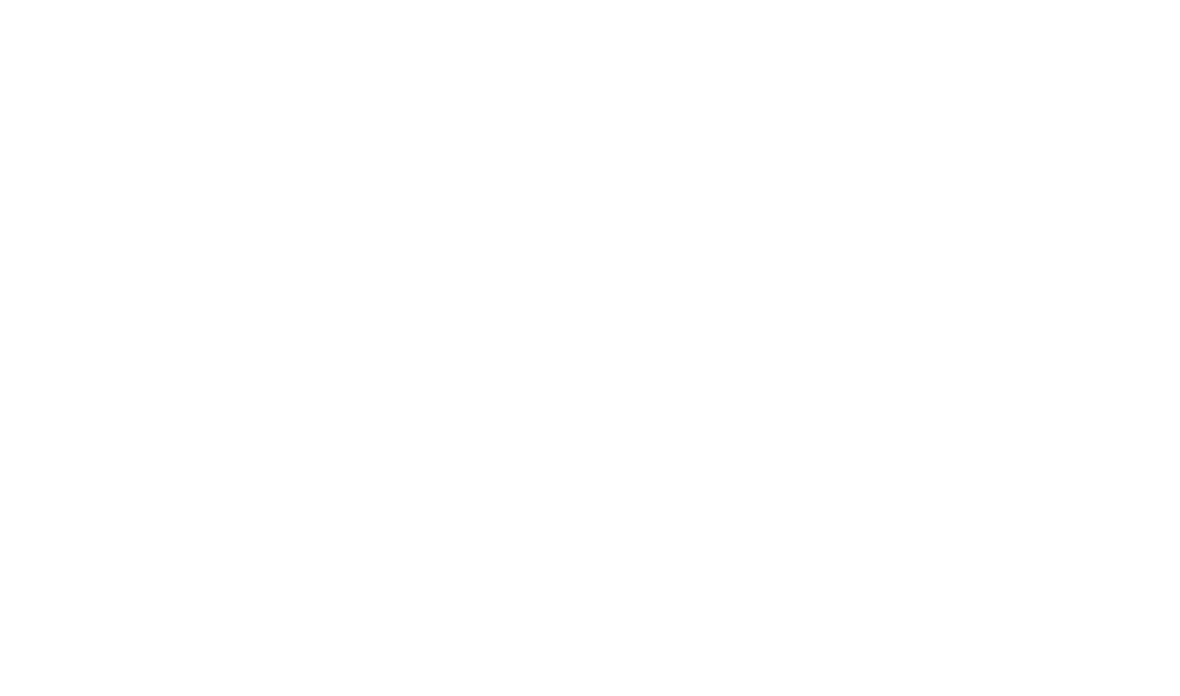 scroll, scrollTop: 0, scrollLeft: 0, axis: both 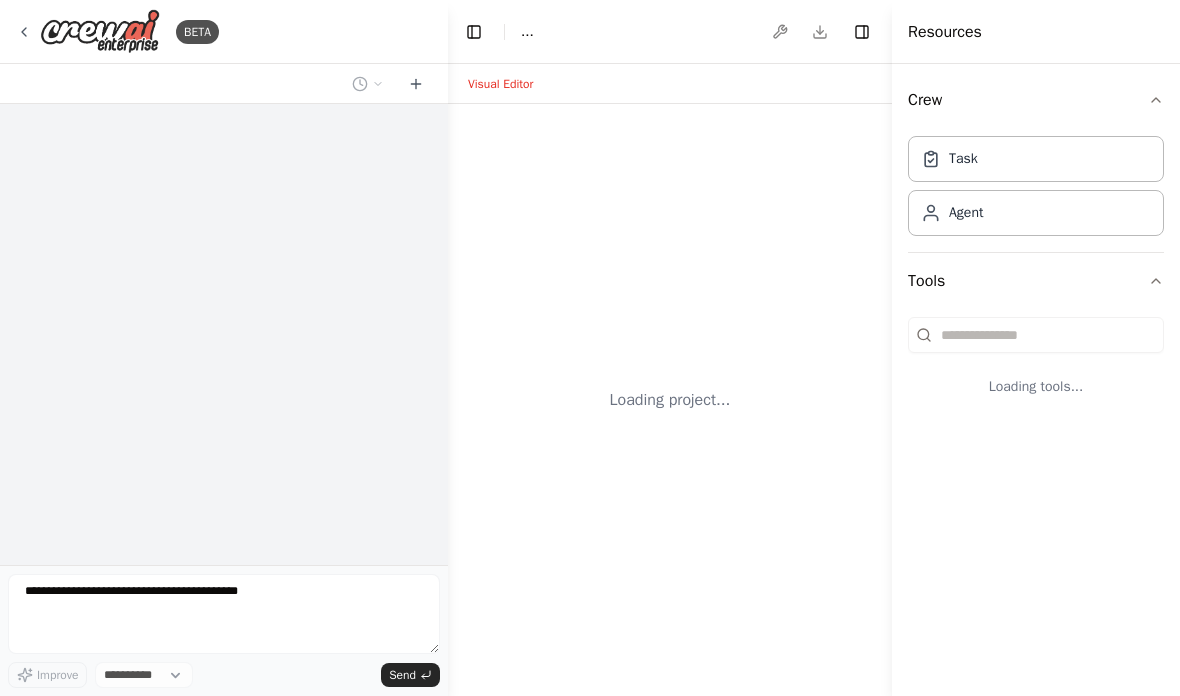 select on "****" 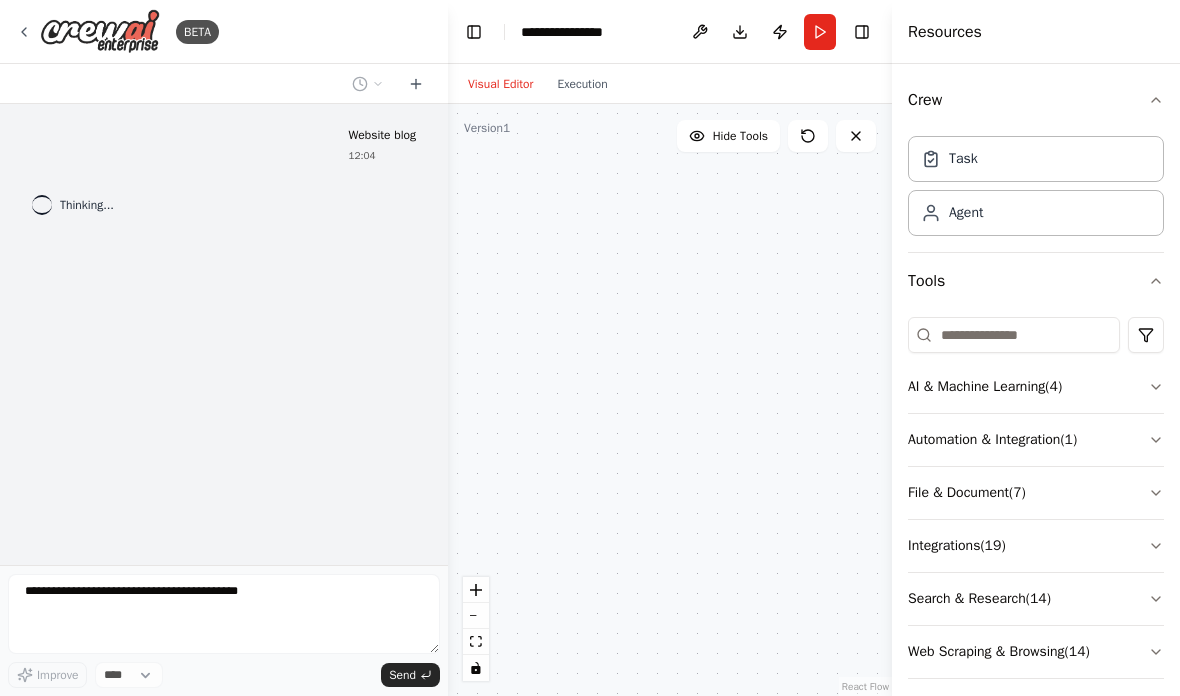click at bounding box center (670, 400) 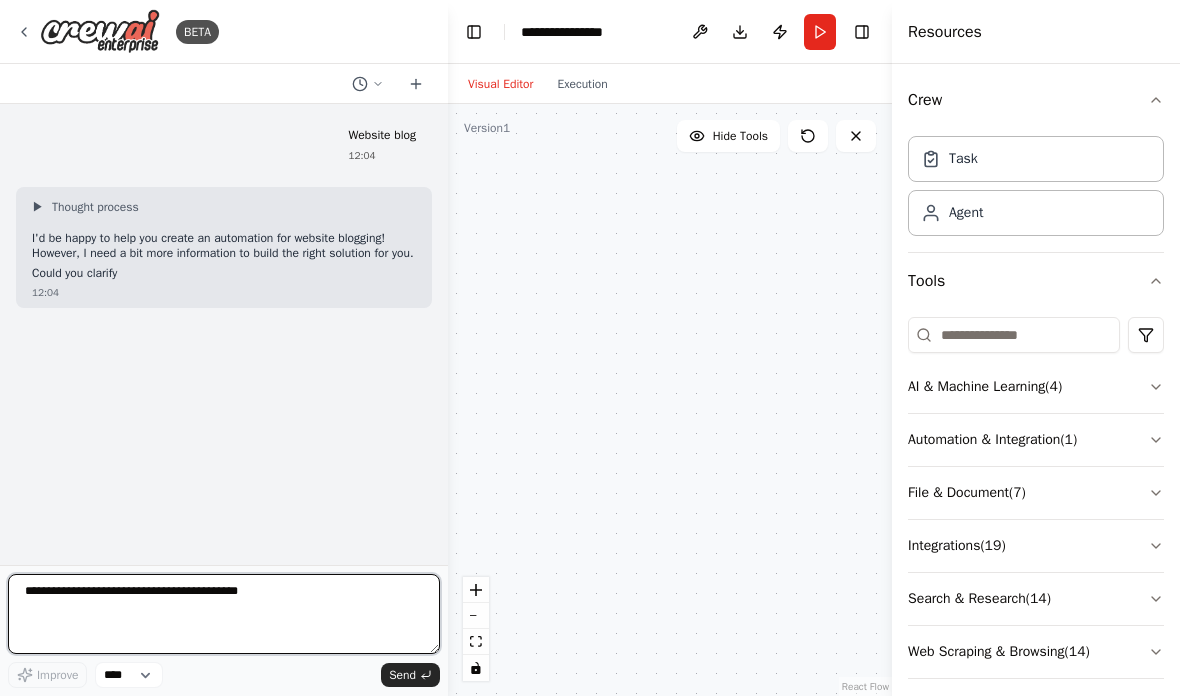 scroll, scrollTop: 36, scrollLeft: 0, axis: vertical 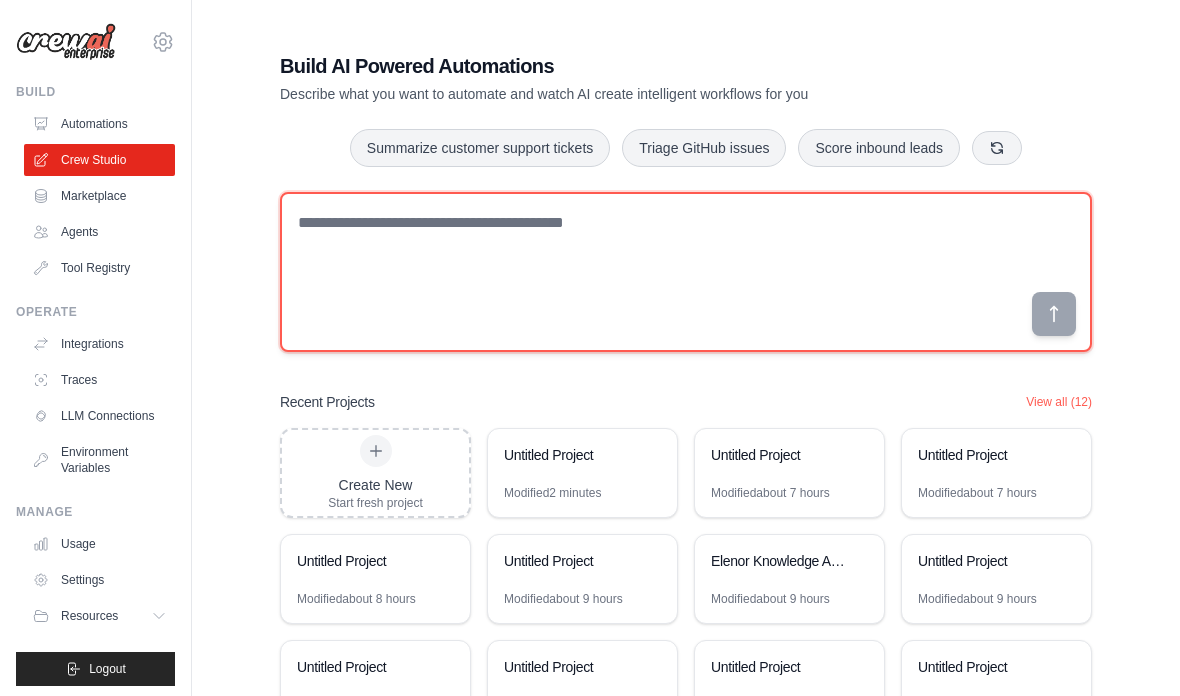 drag, startPoint x: 425, startPoint y: 253, endPoint x: 425, endPoint y: 240, distance: 13 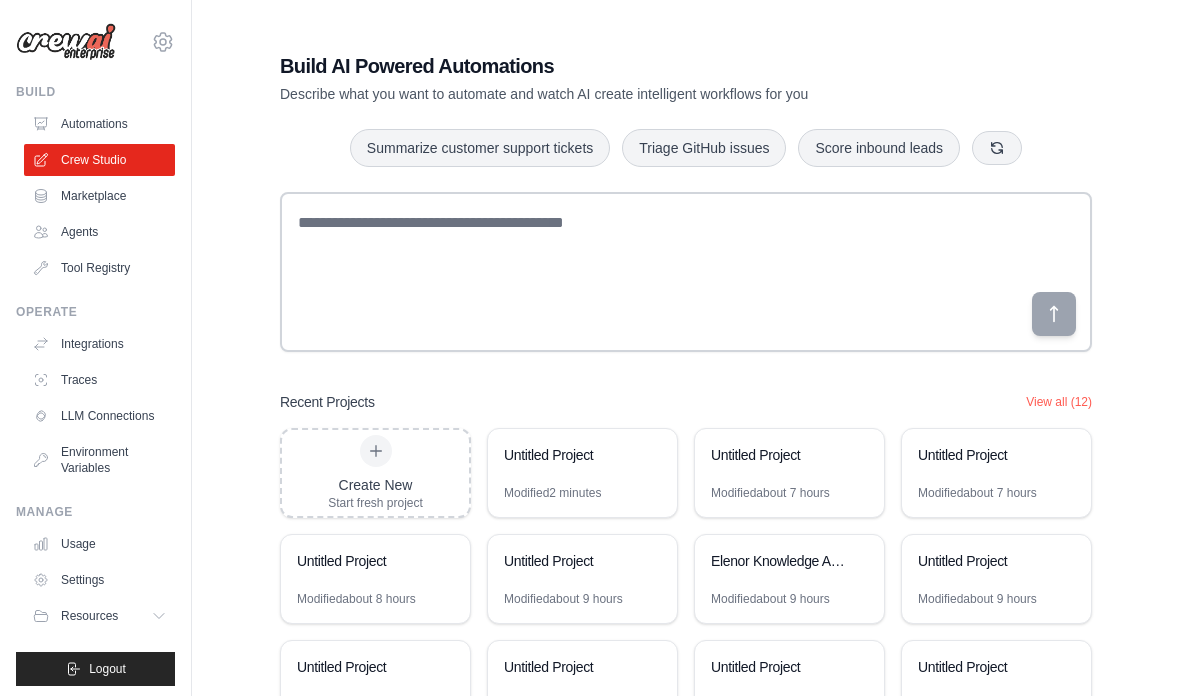 click on "Build AI Powered Automations Describe what you want to automate and watch AI create intelligent workflows for you Summarize customer support tickets Triage GitHub issues Score inbound leads Recent Projects View all (12) Create New Start fresh project Untitled Project Modified  2 minutes Untitled Project Modified  about 7 hours Untitled Project Modified  about 7 hours Untitled Project Modified  about 8 hours Untitled Project Modified  about 9 hours Elenor Knowledge Assistant Modified  about 9 hours Untitled Project Modified  about 9 hours Untitled Project Modified  about 9 hours Untitled Project Modified  about 10 hours Untitled Project Modified  about 10 hours Untitled Project Modified  about 11 hours" at bounding box center (686, 391) 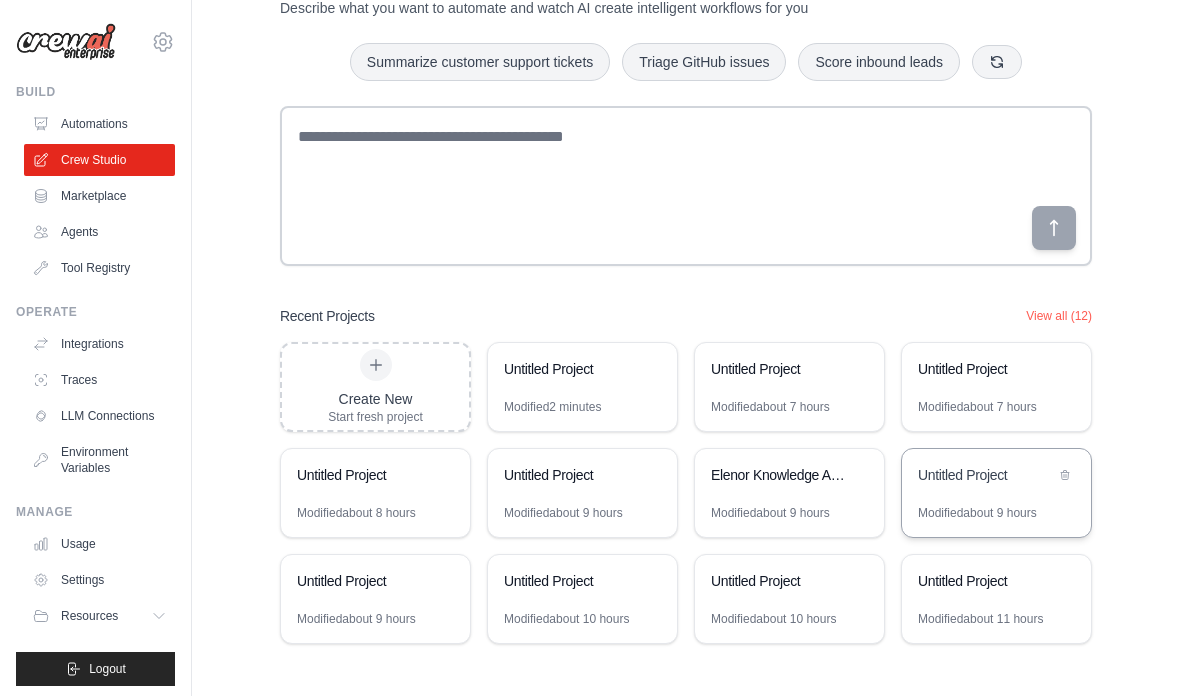 scroll, scrollTop: 120, scrollLeft: 0, axis: vertical 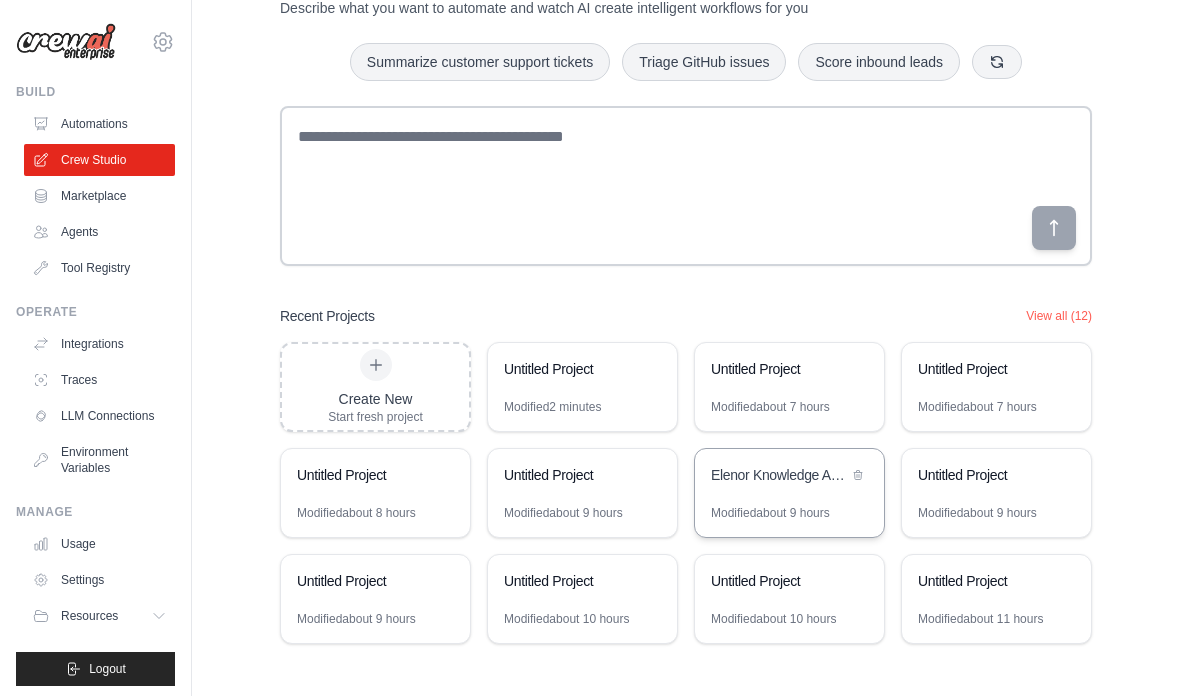 click on "Elenor Knowledge Assistant" at bounding box center [789, 477] 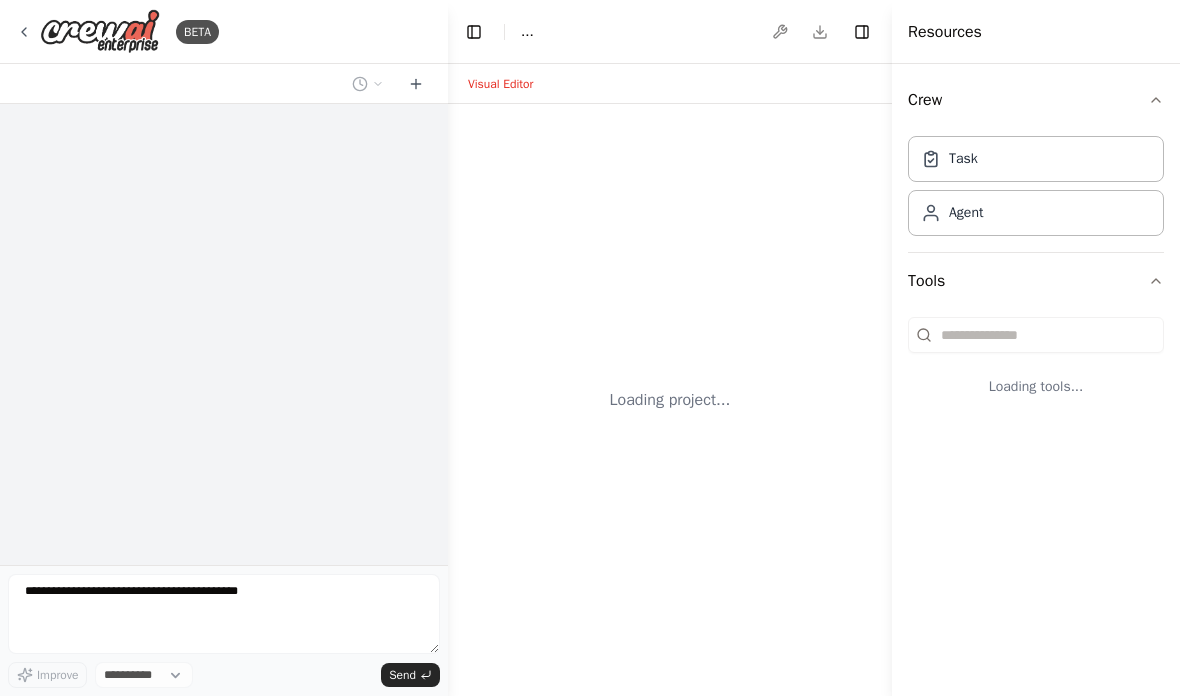 scroll, scrollTop: 0, scrollLeft: 0, axis: both 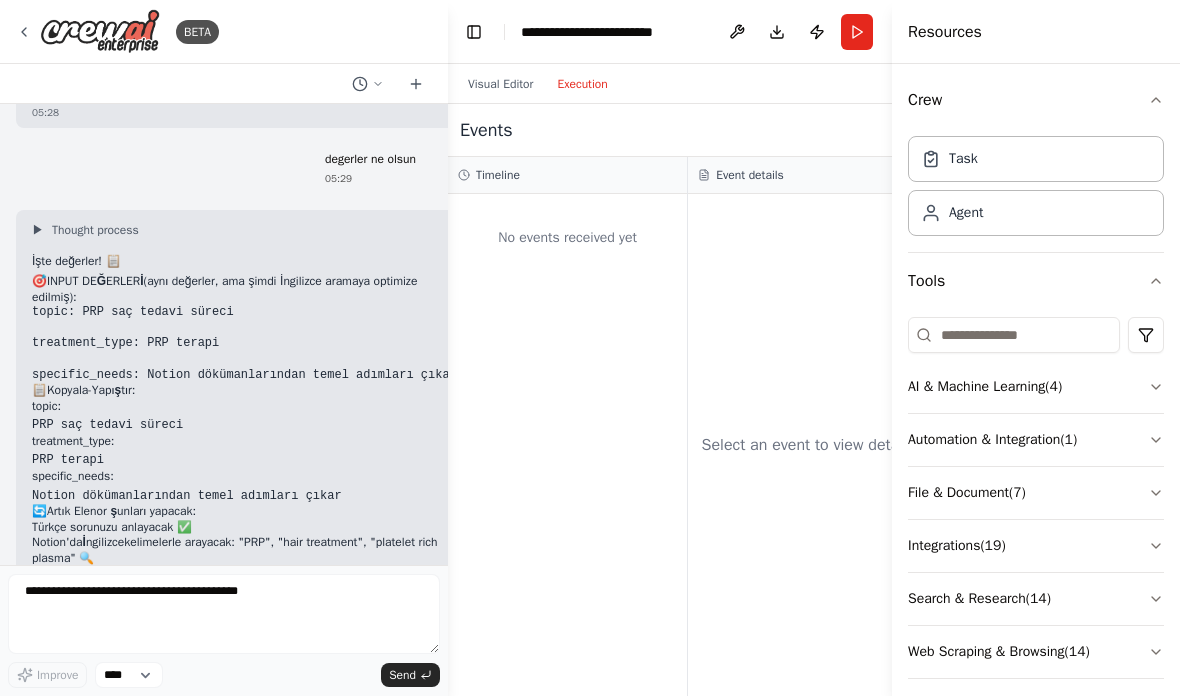click on "Execution" at bounding box center (582, 84) 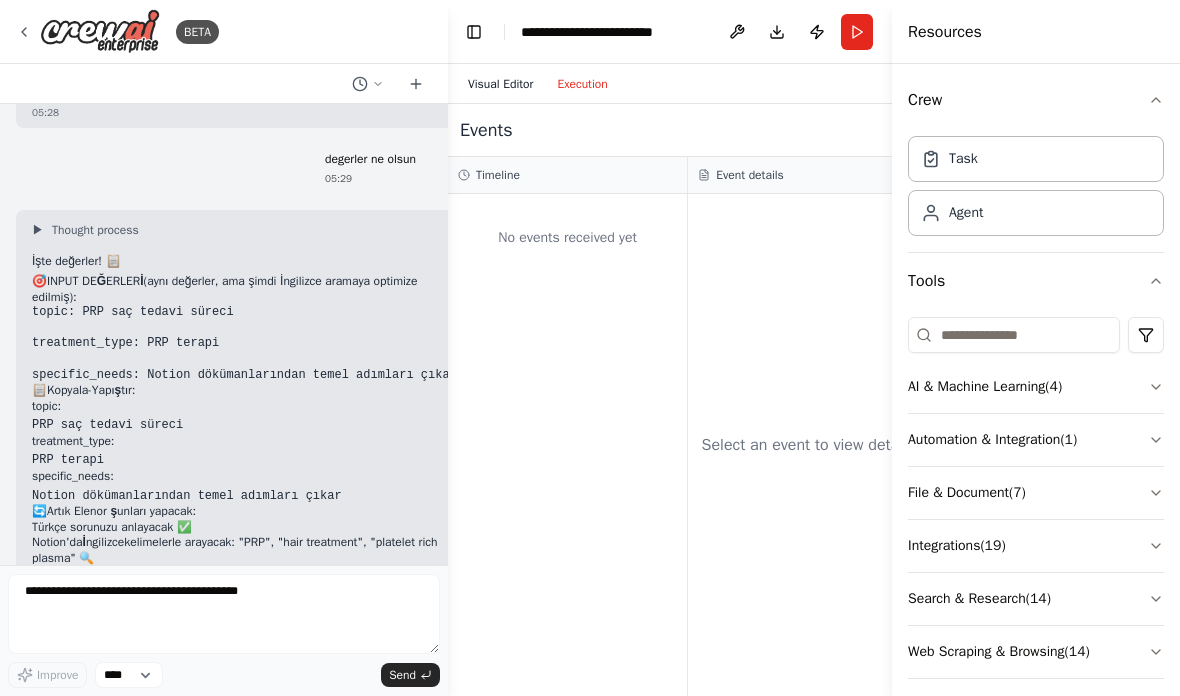 click on "Visual Editor" at bounding box center (500, 84) 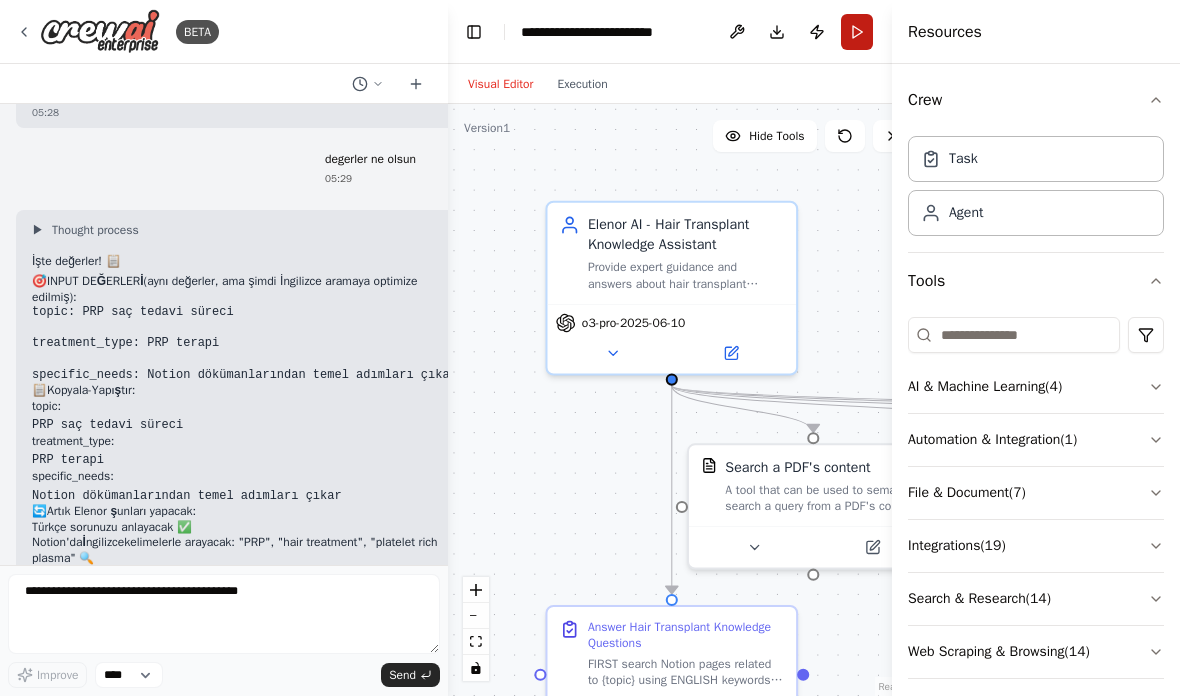 click on "Run" at bounding box center [857, 32] 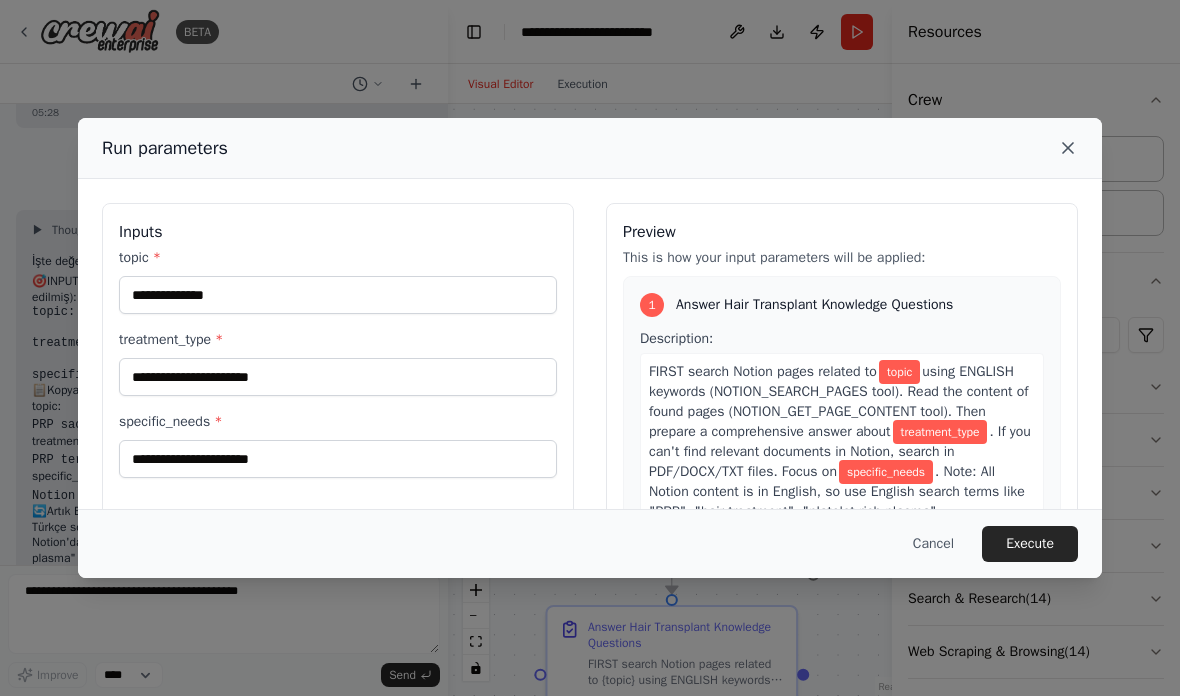 click 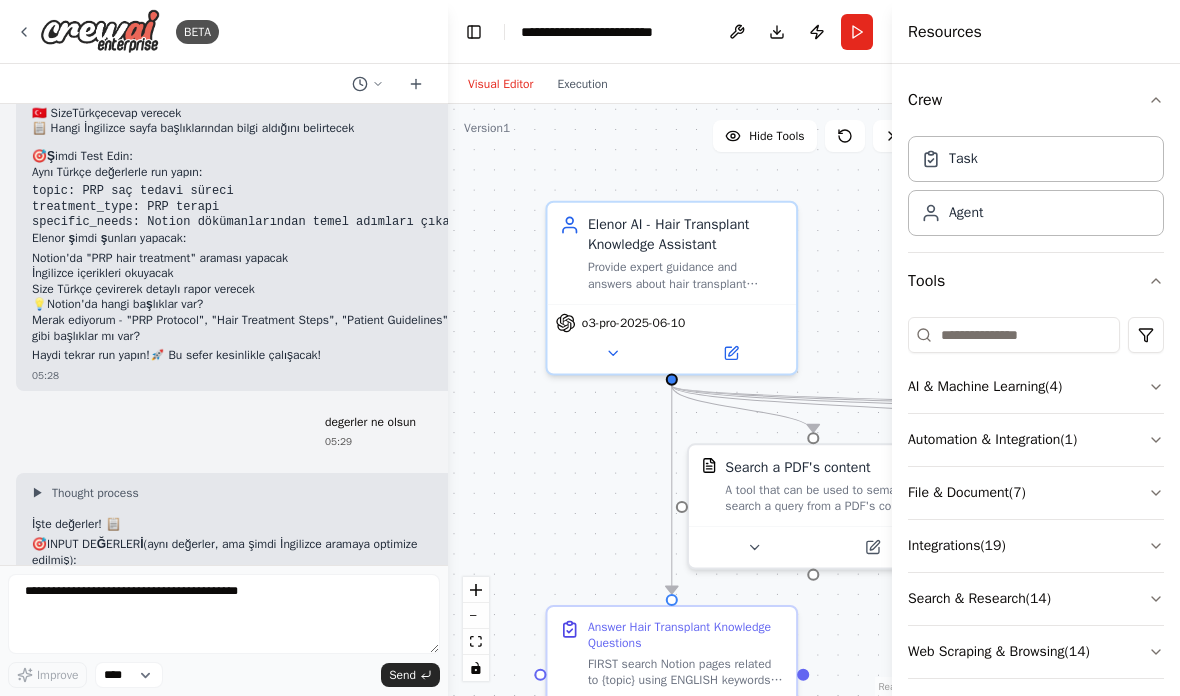 scroll, scrollTop: 10737, scrollLeft: 0, axis: vertical 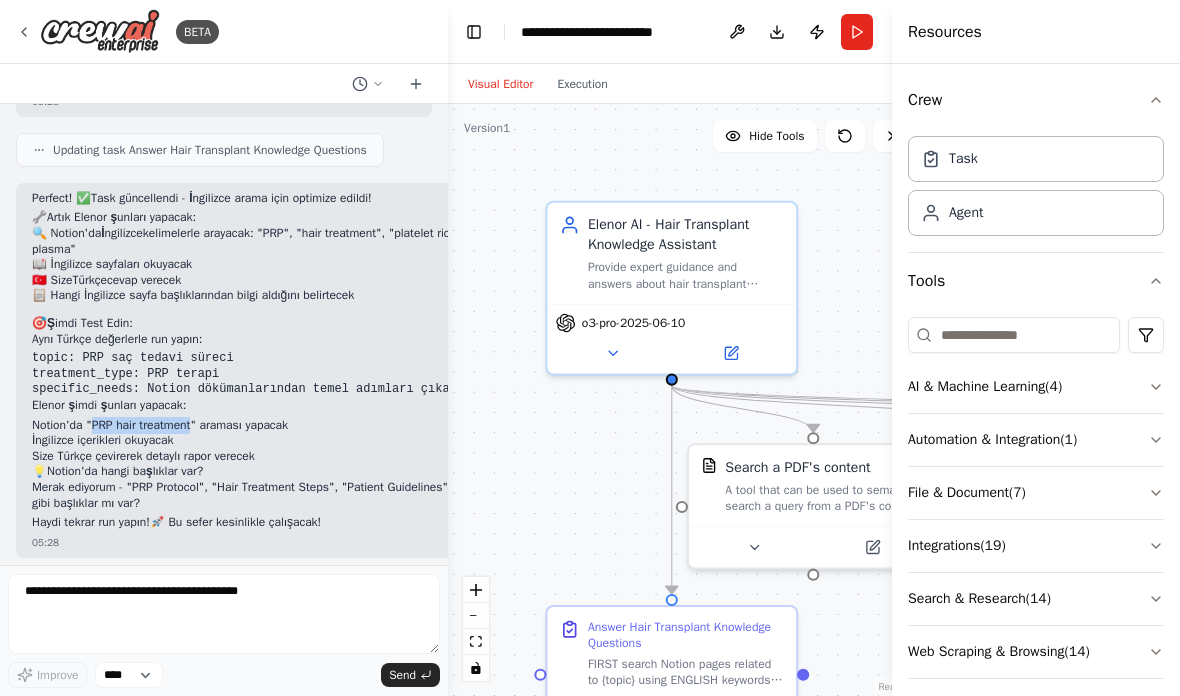 drag, startPoint x: 99, startPoint y: 318, endPoint x: 201, endPoint y: 322, distance: 102.0784 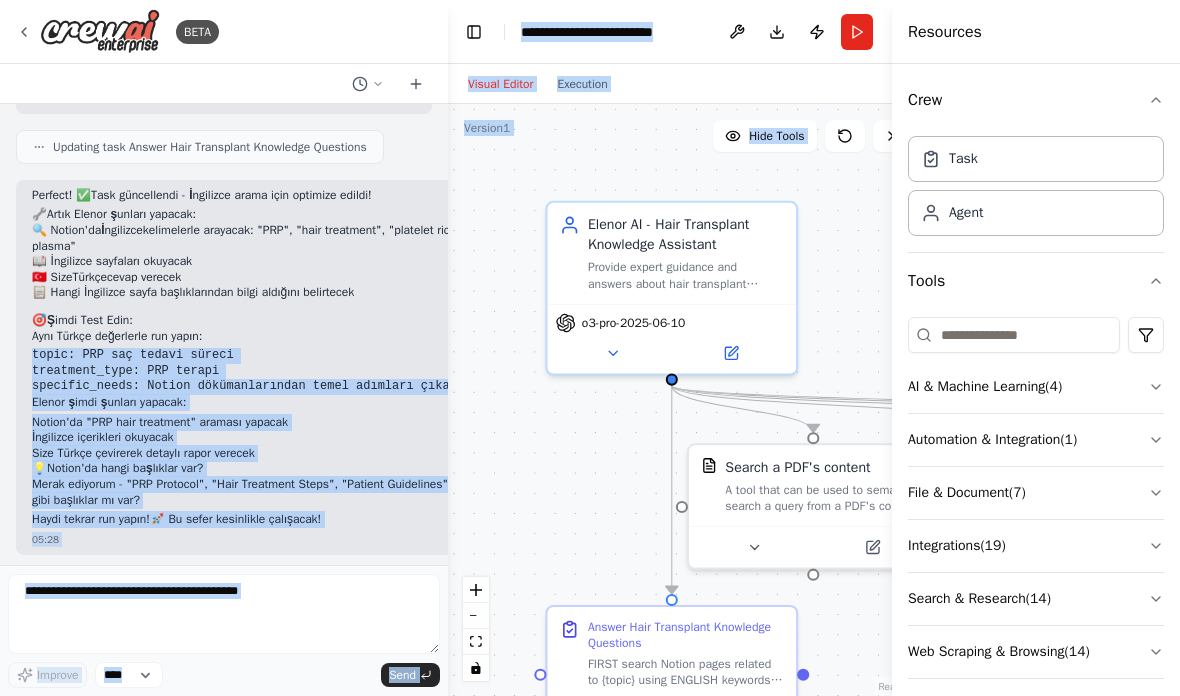 scroll, scrollTop: 10740, scrollLeft: 38, axis: both 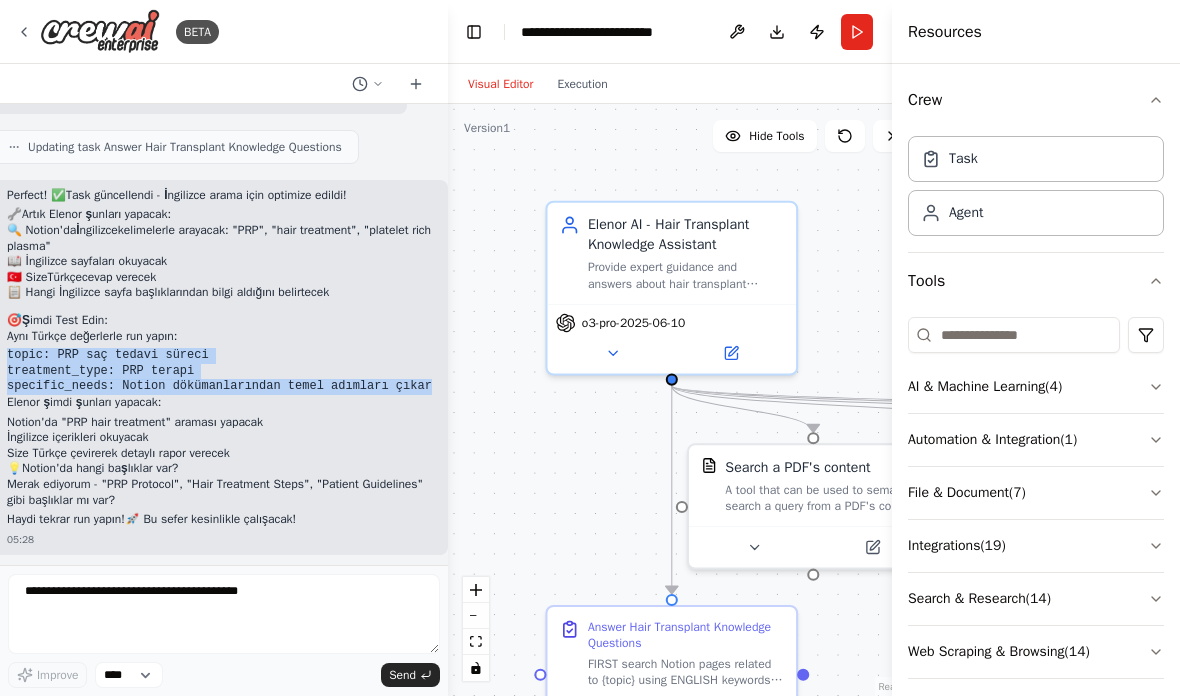 drag, startPoint x: 30, startPoint y: 252, endPoint x: 430, endPoint y: 279, distance: 400.91022 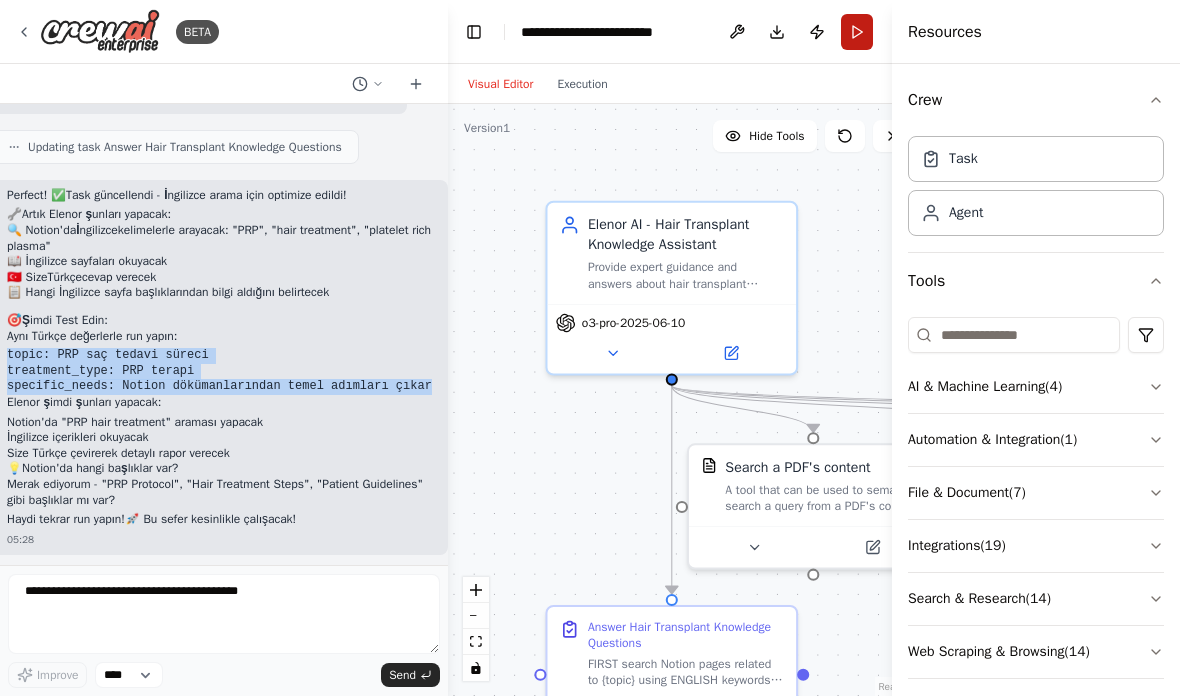 click on "Run" at bounding box center [857, 32] 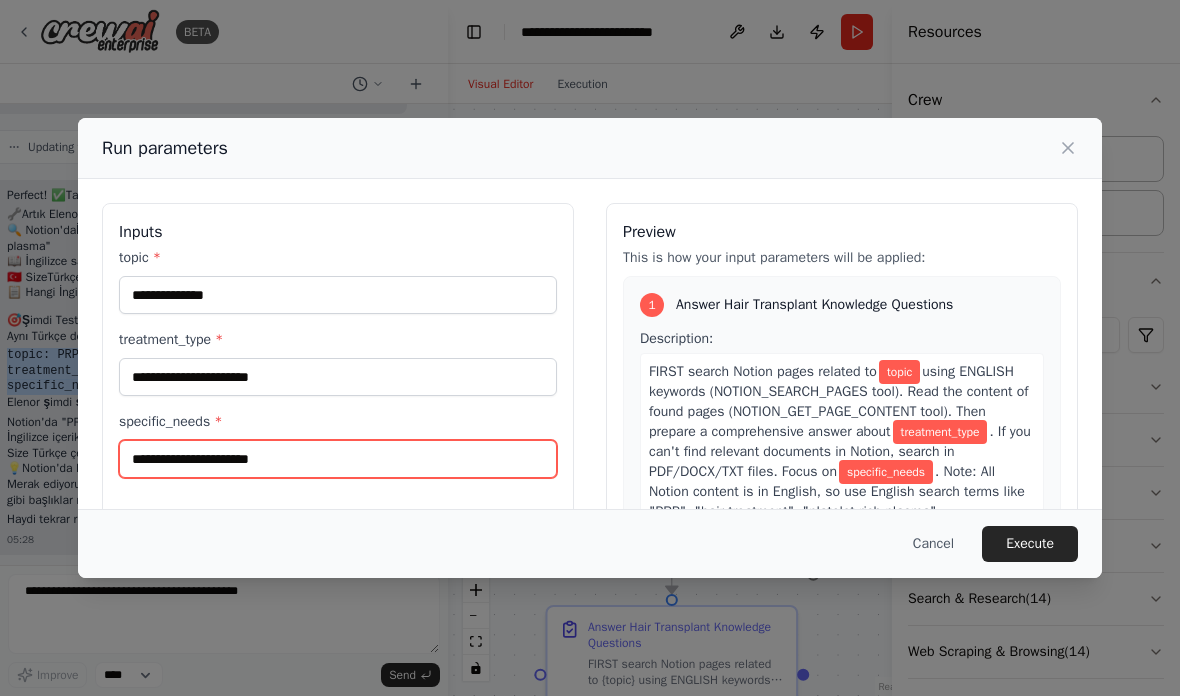 click on "specific_needs *" at bounding box center (338, 459) 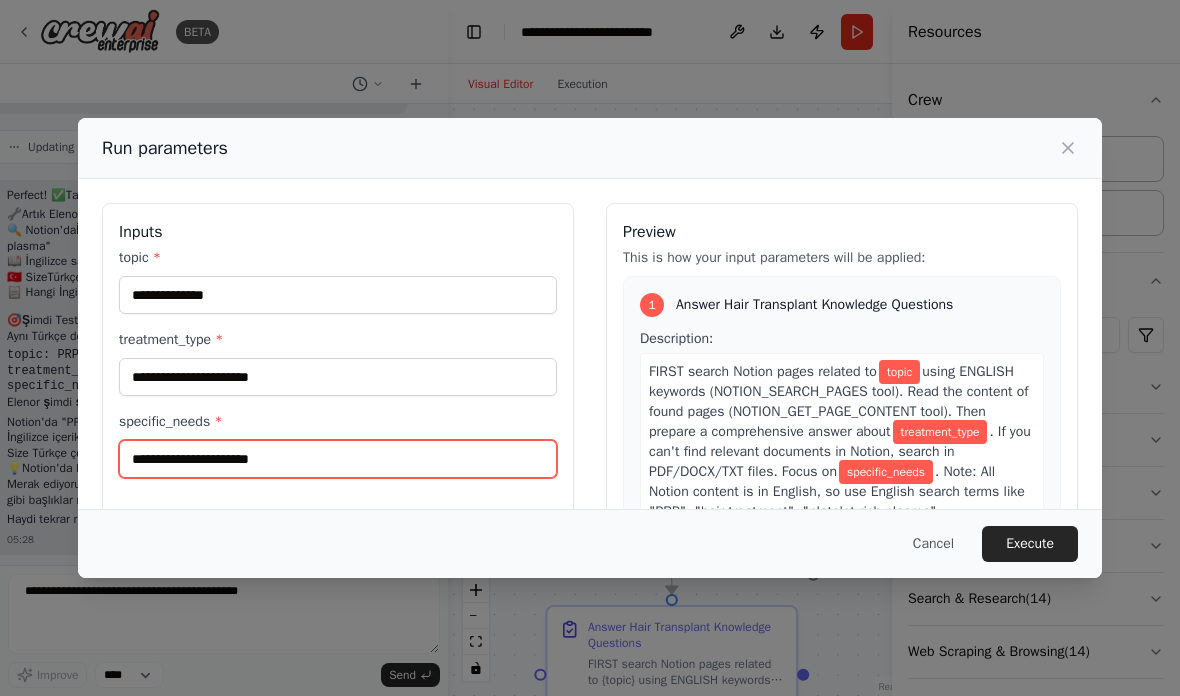 type on "*" 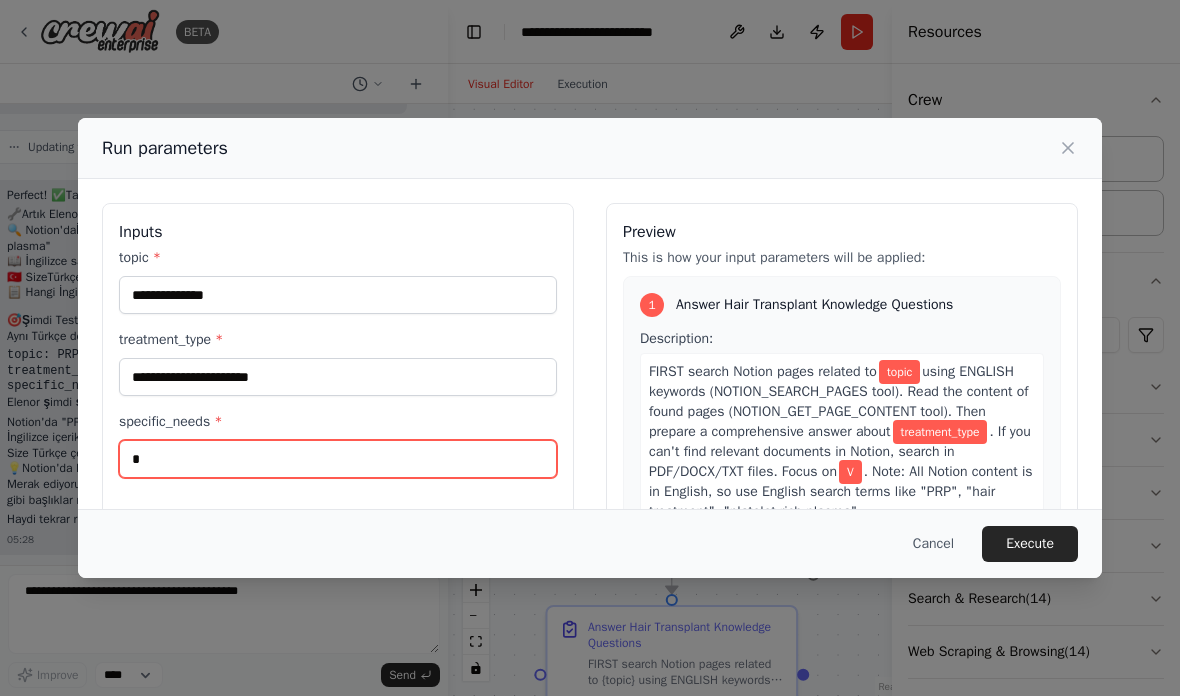 click on "*" at bounding box center (338, 459) 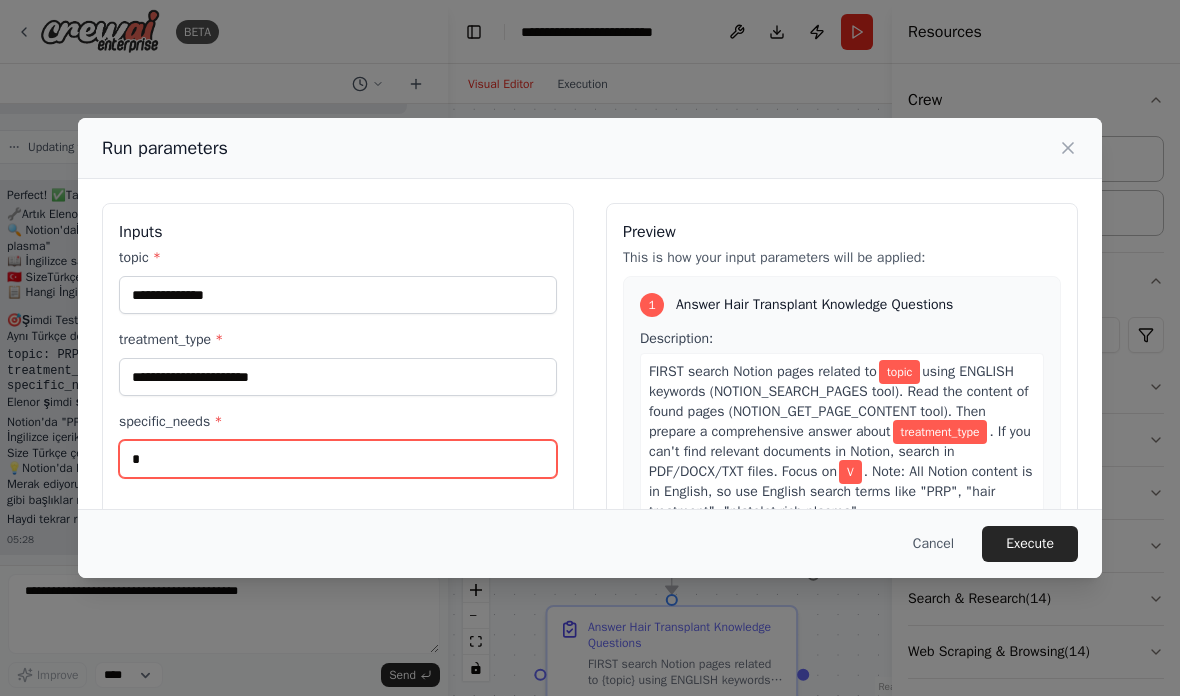 type 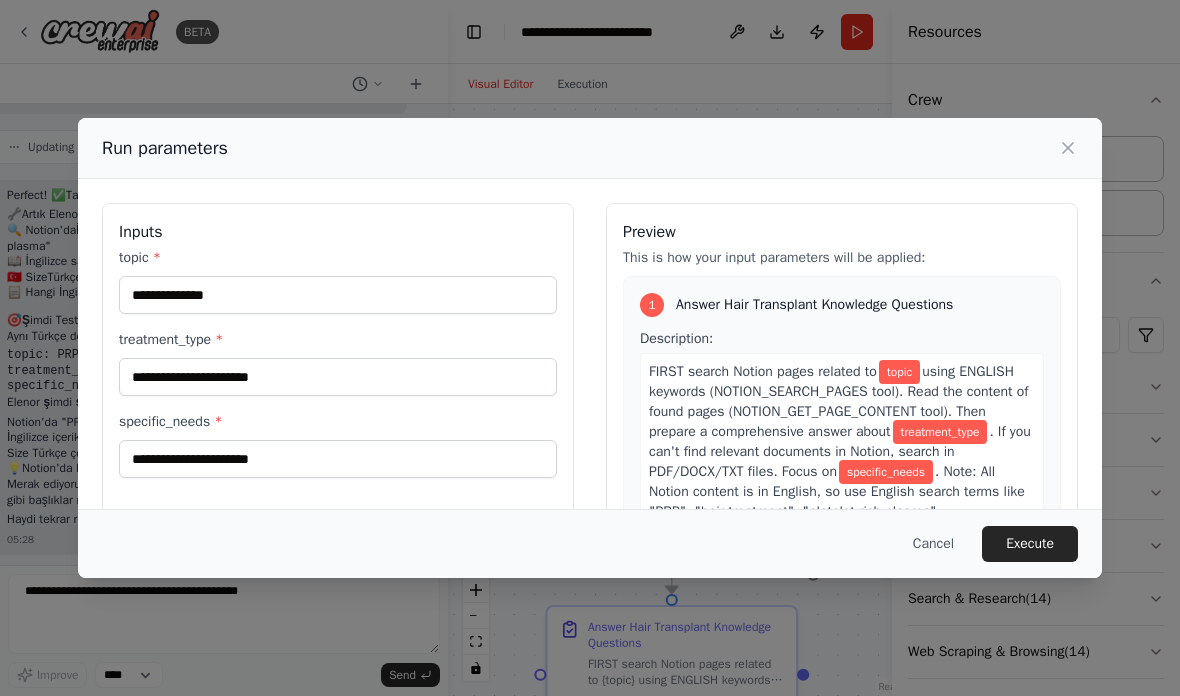 click on "Run parameters Inputs topic * treatment_type * specific_needs * Preview This is how your input parameters will be applied: 1 Answer Hair Transplant Knowledge Questions Description: FIRST search Notion pages related to  topic  using ENGLISH keywords (NOTION_SEARCH_PAGES tool). Read the content of found pages (NOTION_GET_PAGE_CONTENT tool). Then prepare a comprehensive answer about  treatment_type . If you can't find relevant documents in Notion, search in PDF/DOCX/TXT files. Focus on  specific_needs . Note: All Notion content is in English, so use English search terms like "PRP", "hair treatment", "platelet rich plasma". Expected output: Öncelikle Notion dökümanlarınızdan  topic  hakkında bulunan bilgilerin detaylı özeti. Notion'da  treatment_type  ile ilgili hangi sayfaların incelendiği, bu sayfalardan çıkarılan temel adımlar, protokoller ve  specific_needs  başlığı altında istenen özel bilgiler. Kaynak olarak incelenen Notion sayfa başlıklarını da belirtmeli. Cancel Execute" at bounding box center (590, 348) 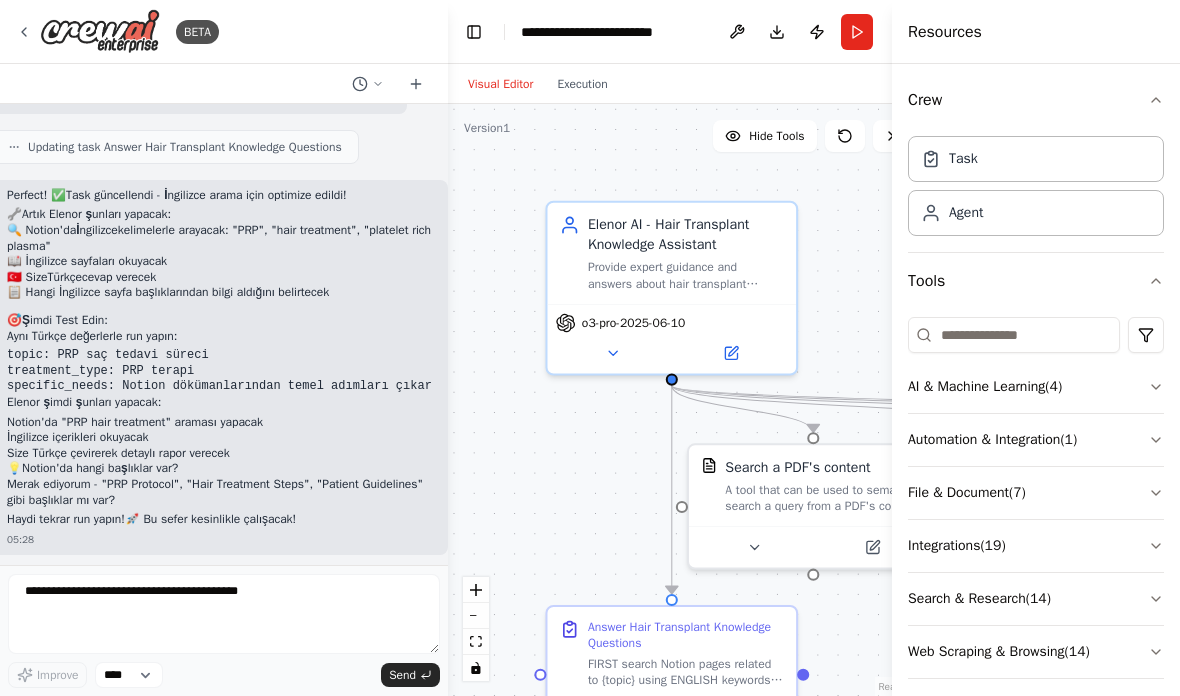 click on "topic: PRP saç tedavi süreci
treatment_type: PRP terapi
specific_needs: Notion dökümanlarından temel adımları çıkar" at bounding box center (219, 370) 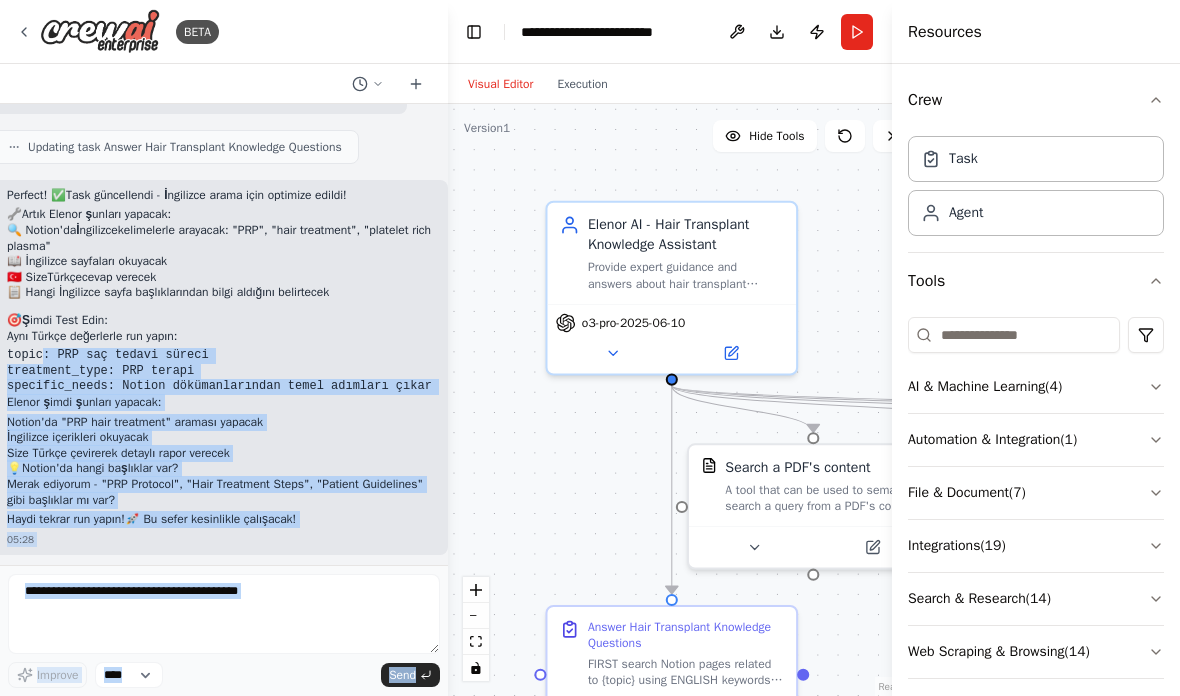 drag, startPoint x: 16, startPoint y: 249, endPoint x: 444, endPoint y: 288, distance: 429.7732 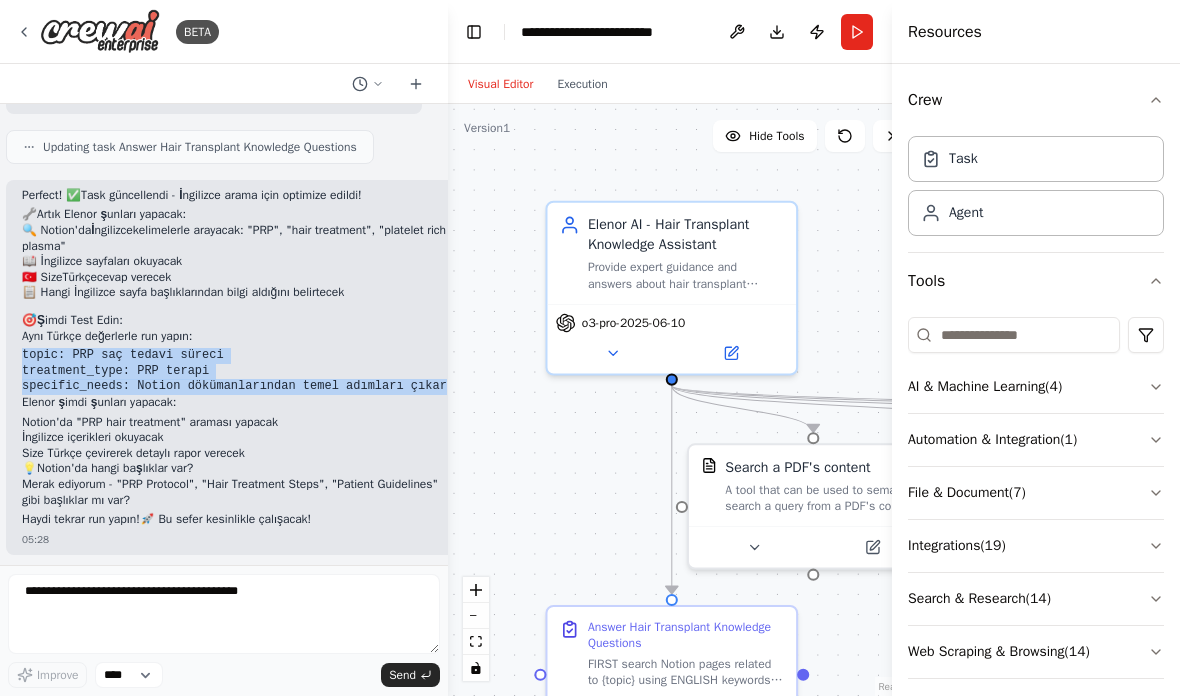 scroll, scrollTop: 10740, scrollLeft: 0, axis: vertical 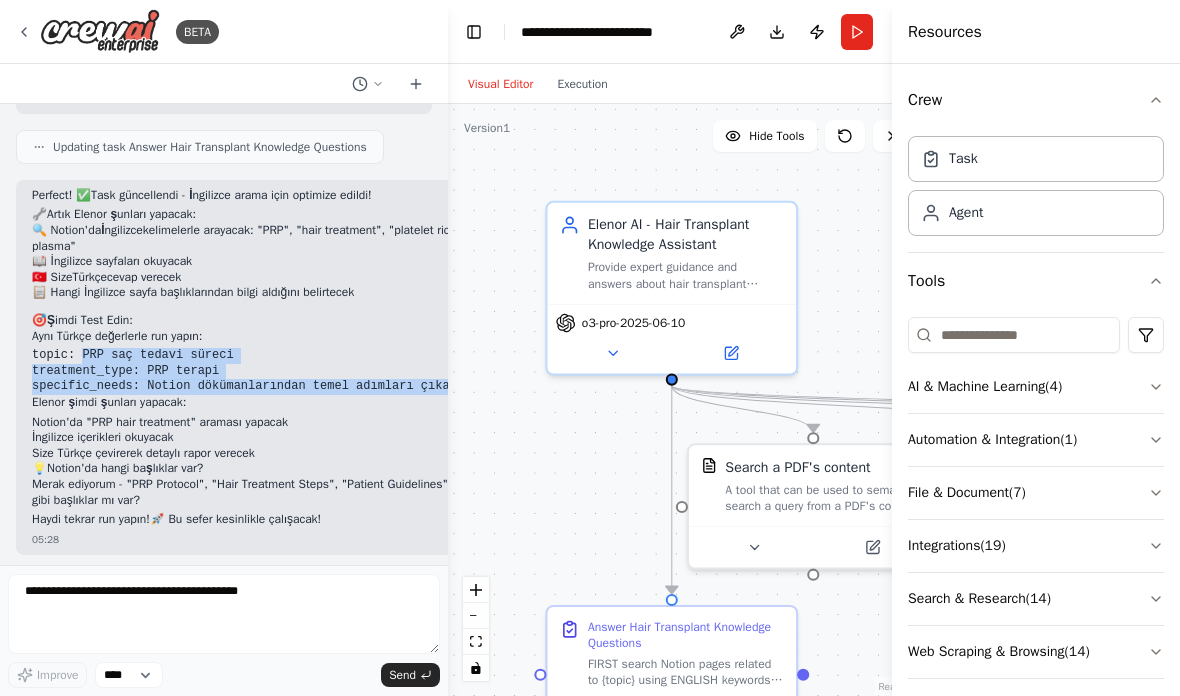 drag, startPoint x: 429, startPoint y: 281, endPoint x: 84, endPoint y: 245, distance: 346.87317 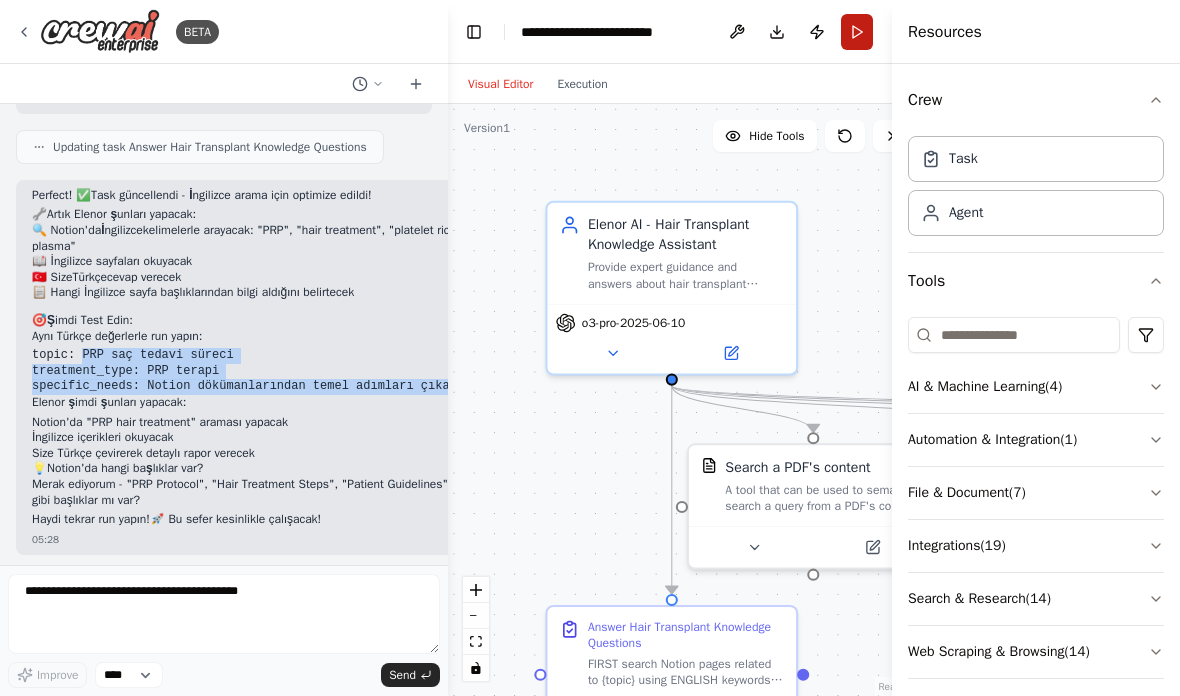 click on "Run" at bounding box center (857, 32) 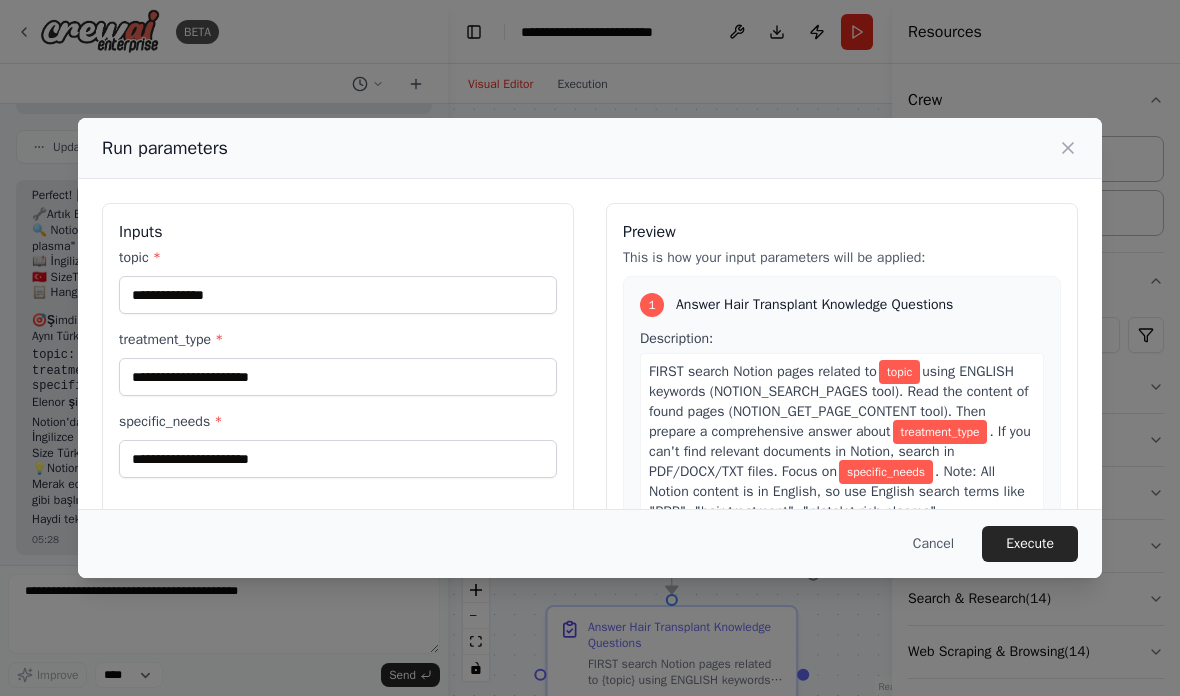 click on "topic * treatment_type * specific_needs *" at bounding box center [338, 363] 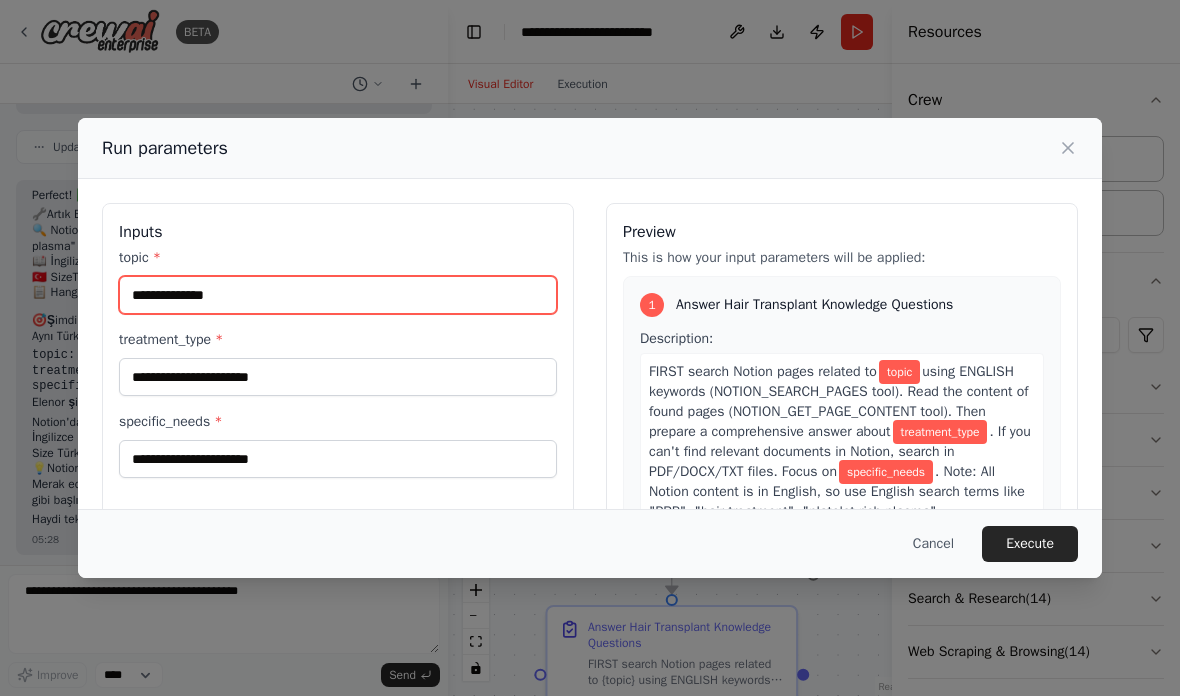 click on "topic *" at bounding box center [338, 295] 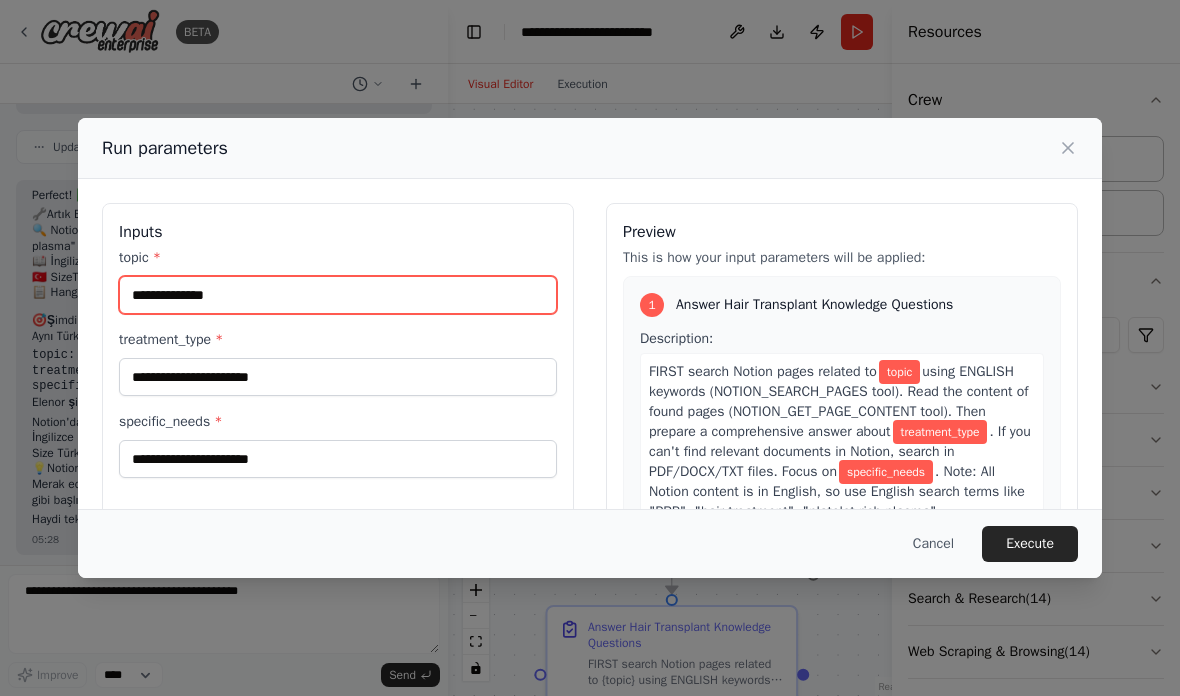click on "topic *" at bounding box center (338, 295) 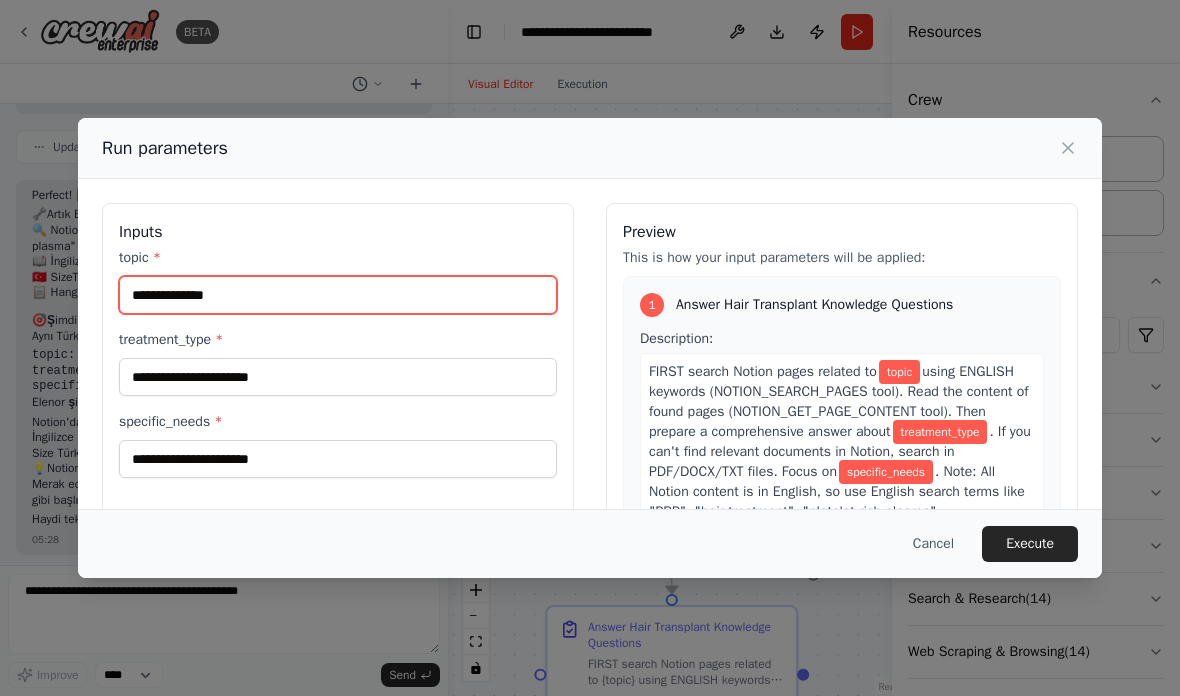 paste on "**********" 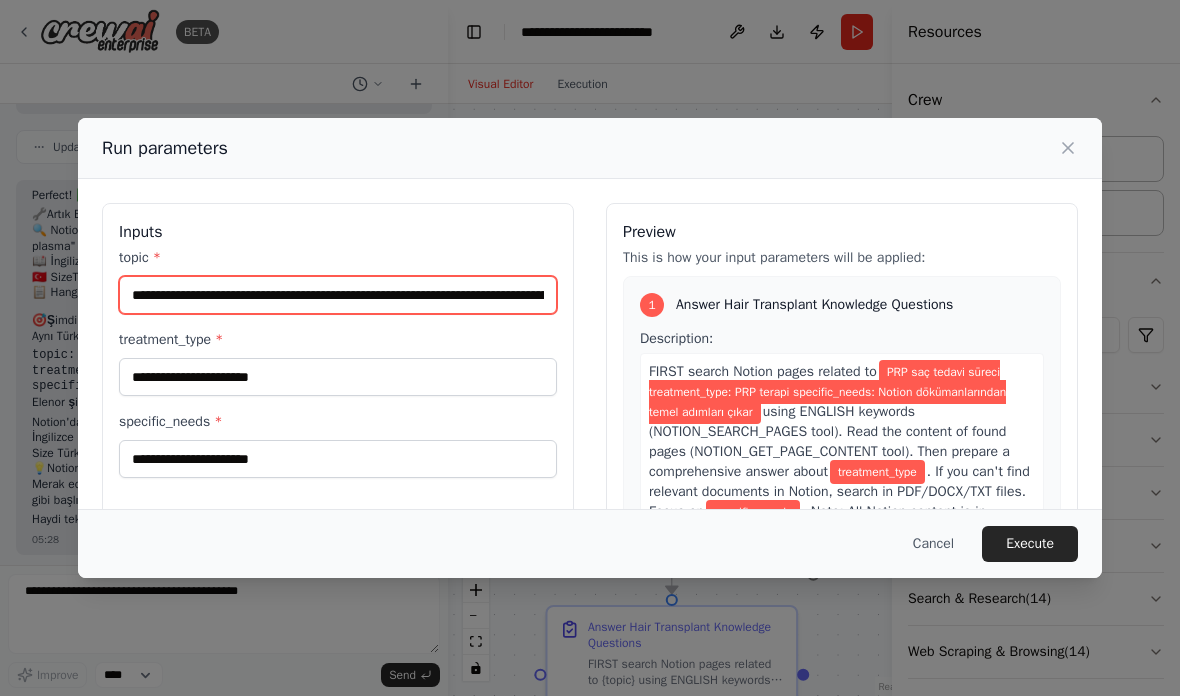 drag, startPoint x: 254, startPoint y: 268, endPoint x: 814, endPoint y: 290, distance: 560.43195 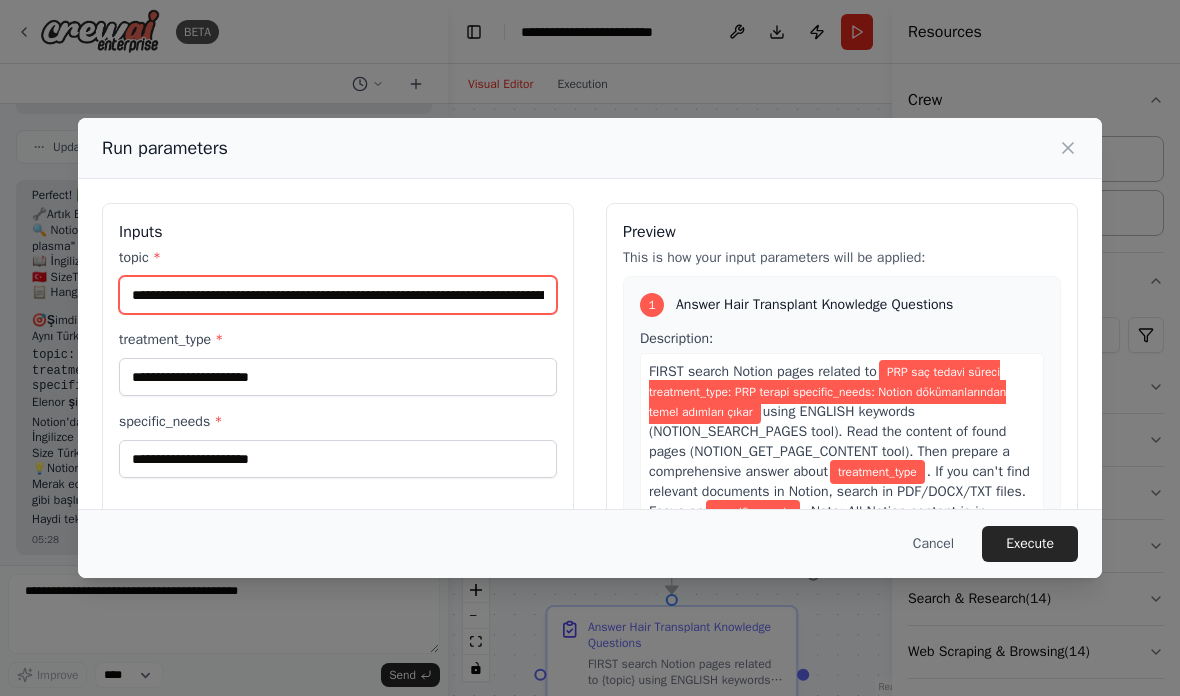click on "**********" at bounding box center (590, 440) 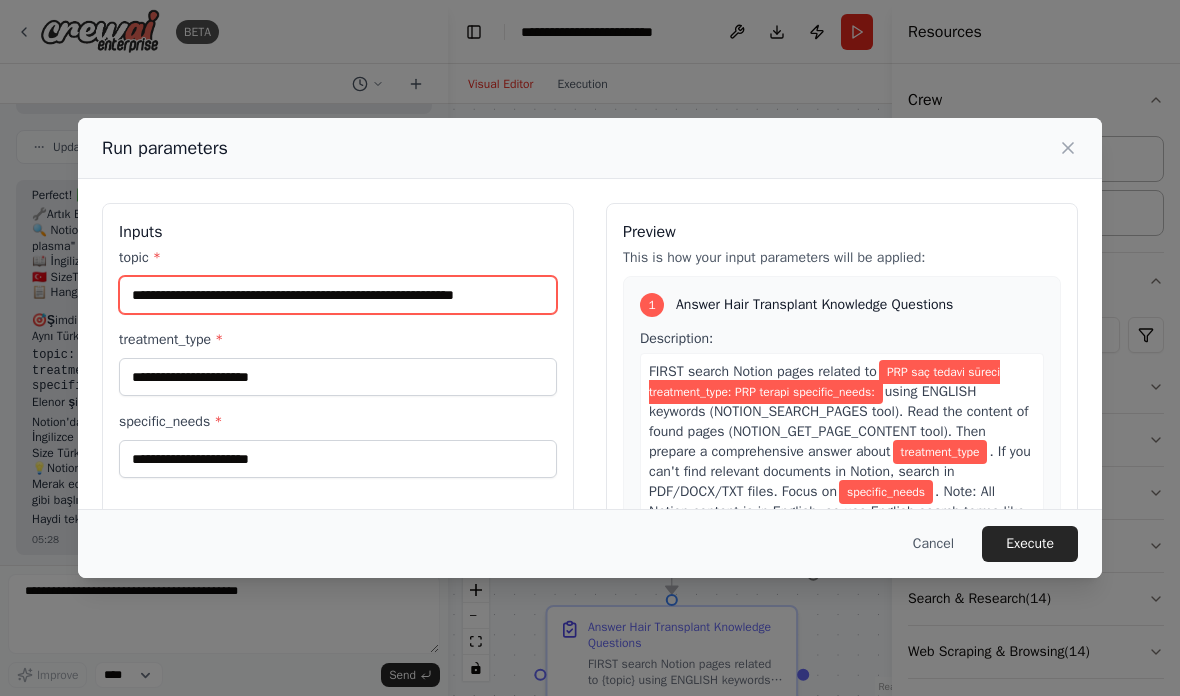 type on "**********" 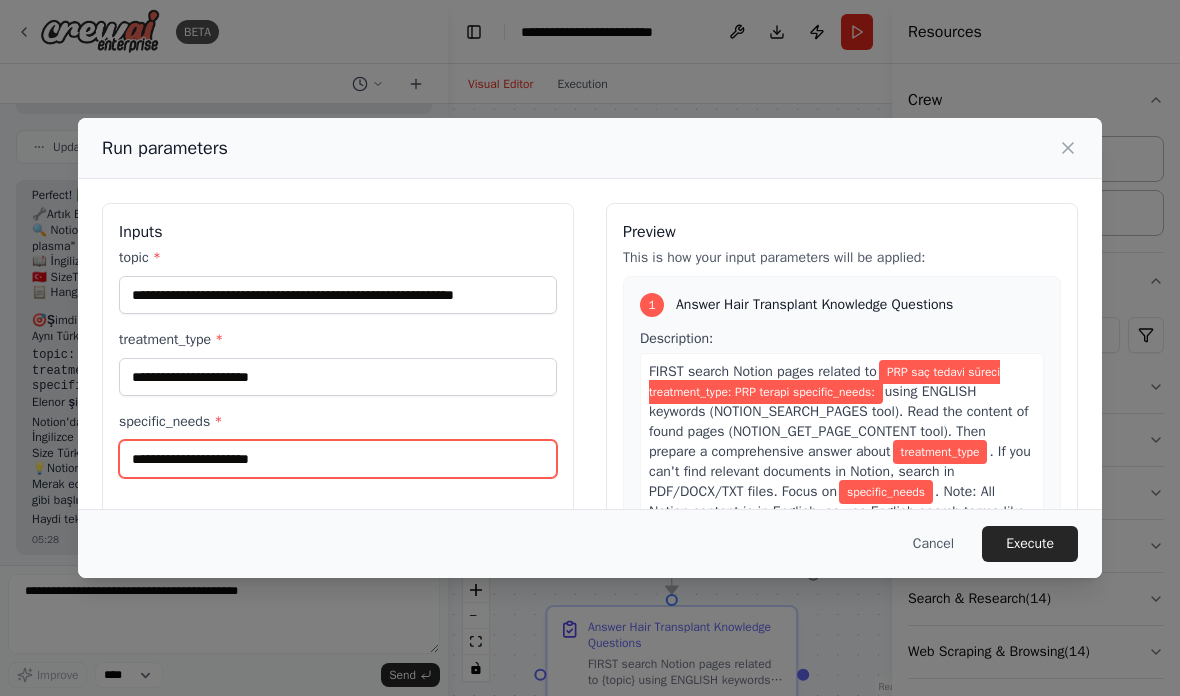 click on "specific_needs *" at bounding box center [338, 459] 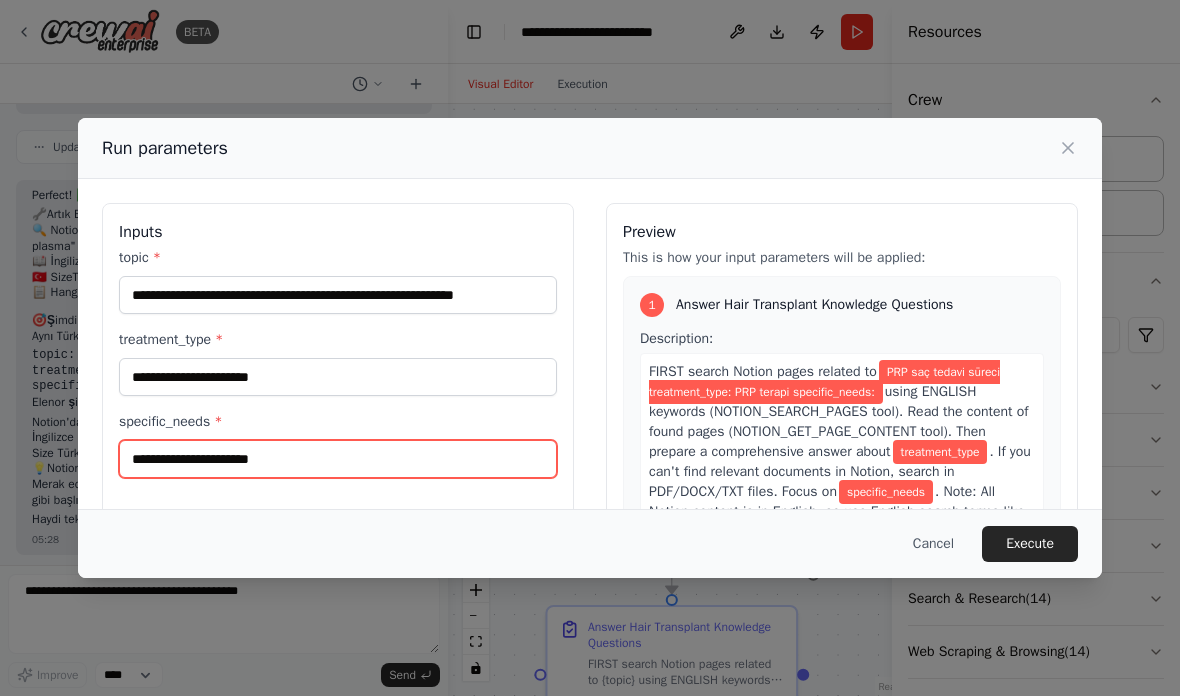 paste on "**********" 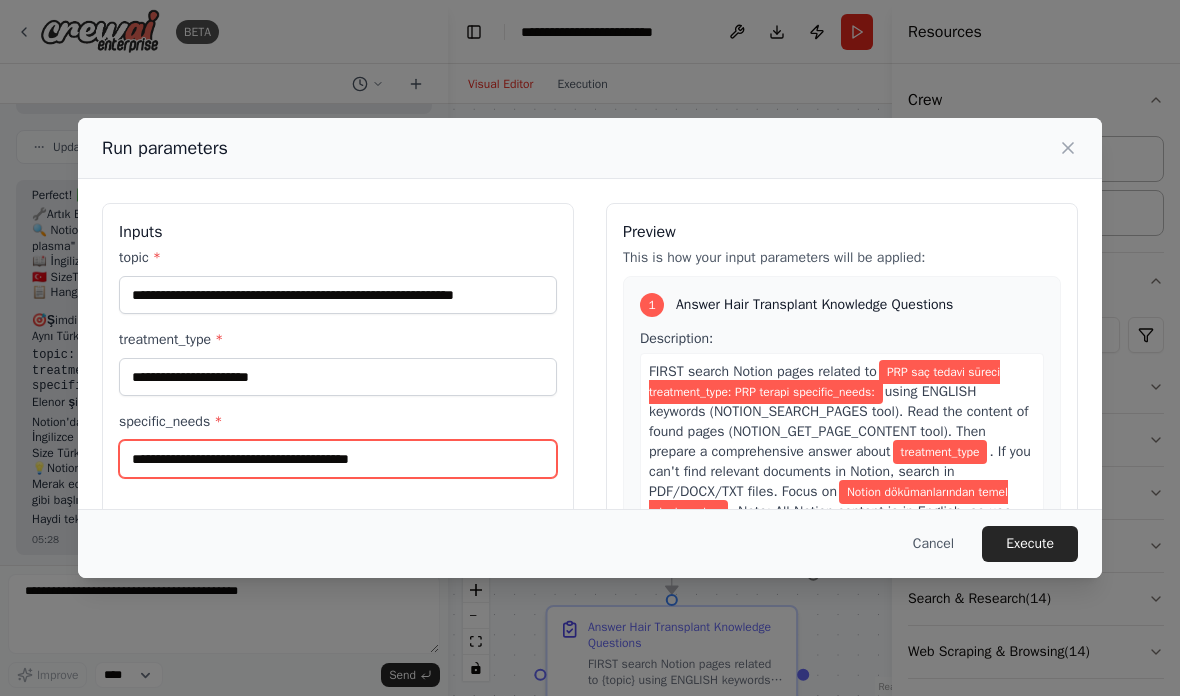 type on "**********" 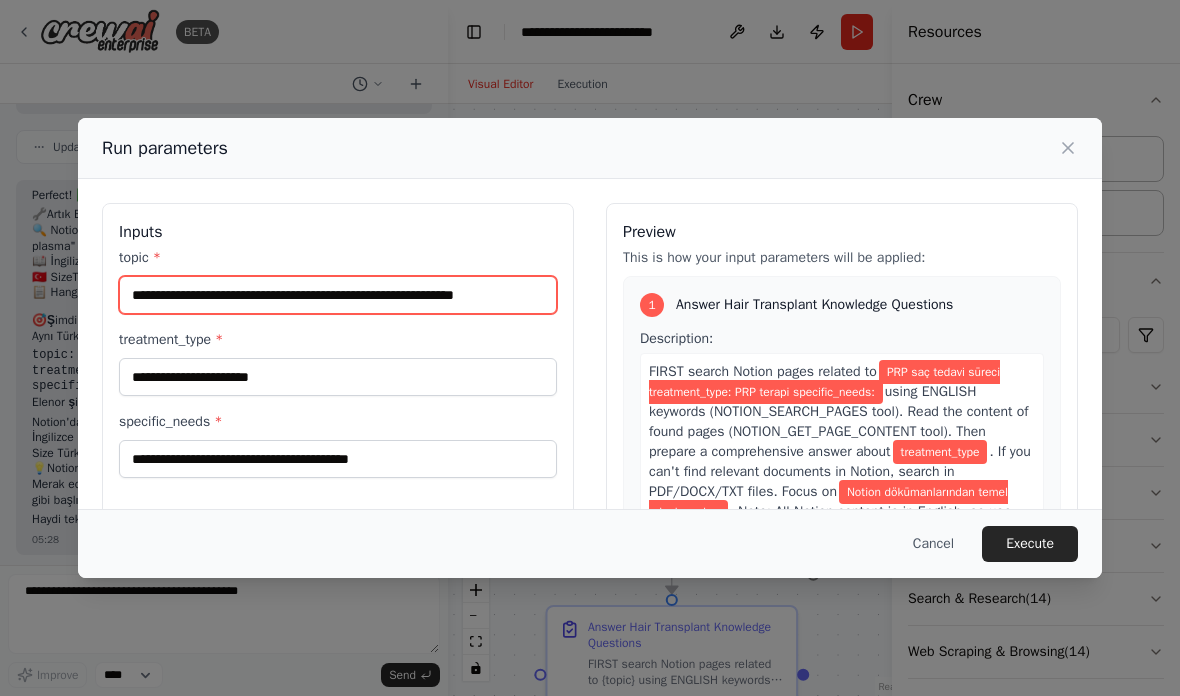 drag, startPoint x: 410, startPoint y: 268, endPoint x: 648, endPoint y: 281, distance: 238.35478 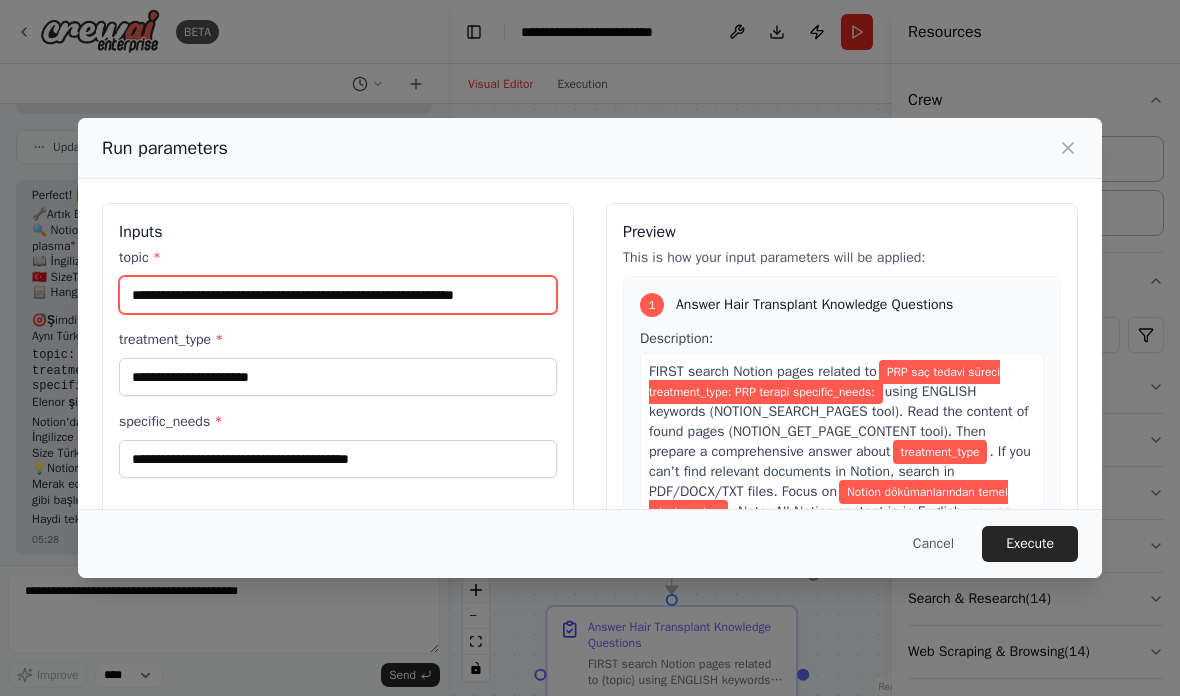 click on "**********" at bounding box center [590, 440] 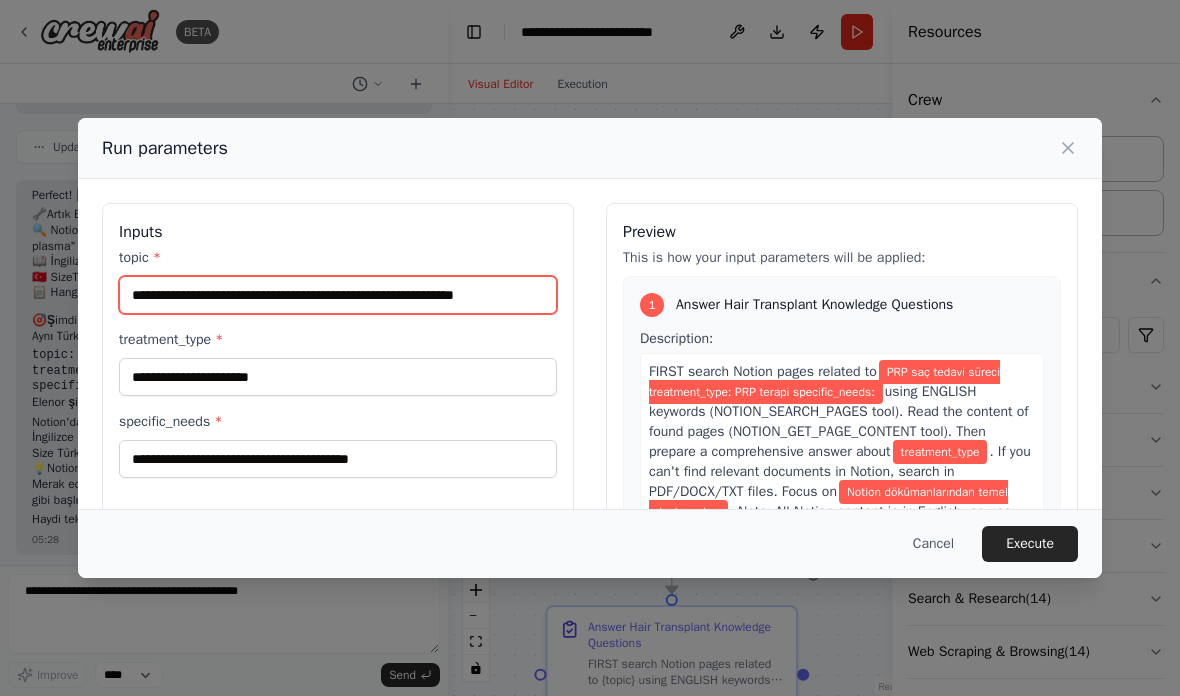 click on "**********" at bounding box center (338, 295) 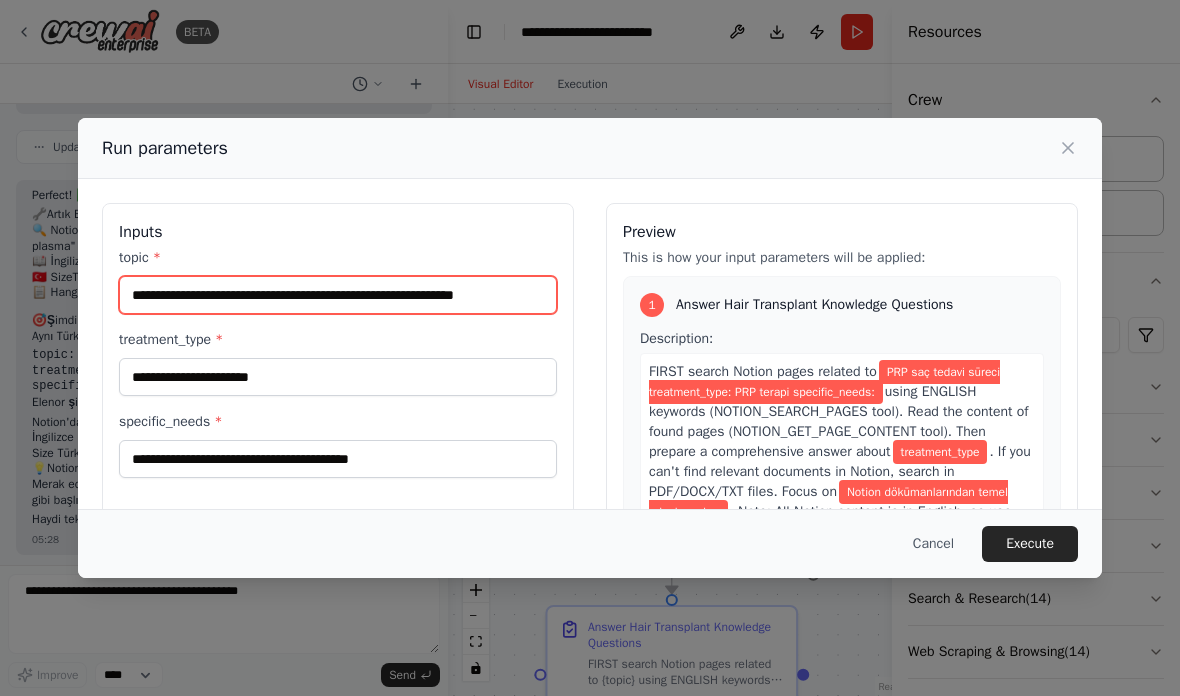 click on "**********" at bounding box center (338, 295) 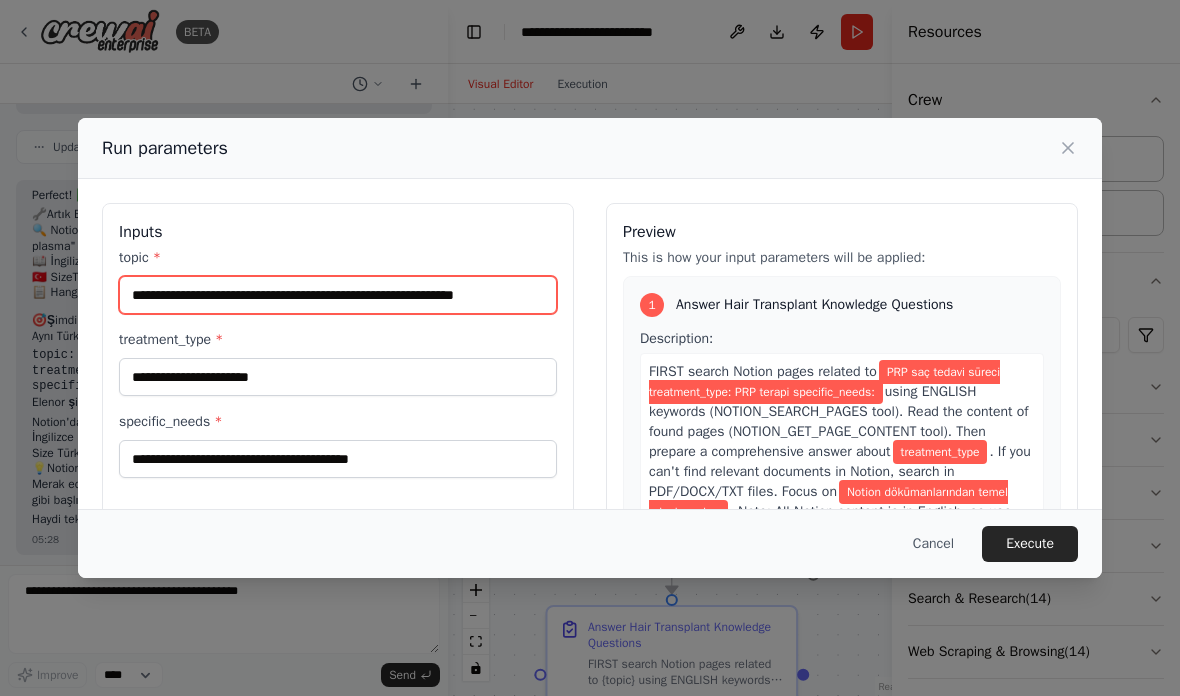 drag, startPoint x: 414, startPoint y: 271, endPoint x: 586, endPoint y: 277, distance: 172.10461 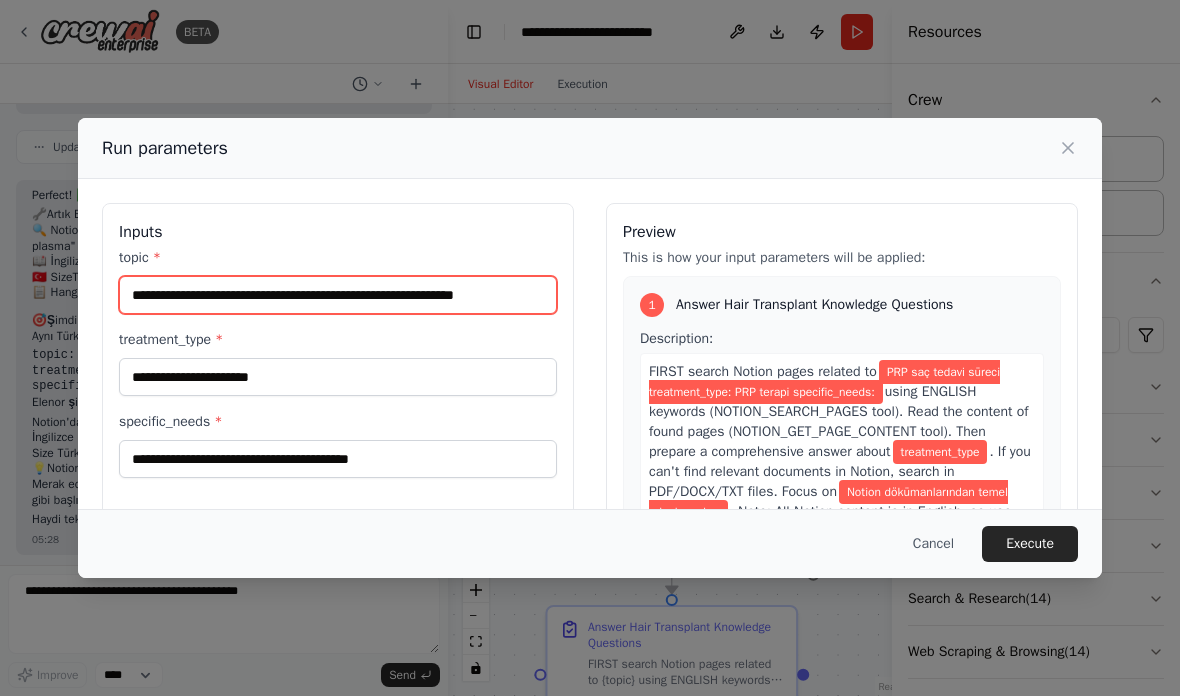 click on "**********" at bounding box center [590, 440] 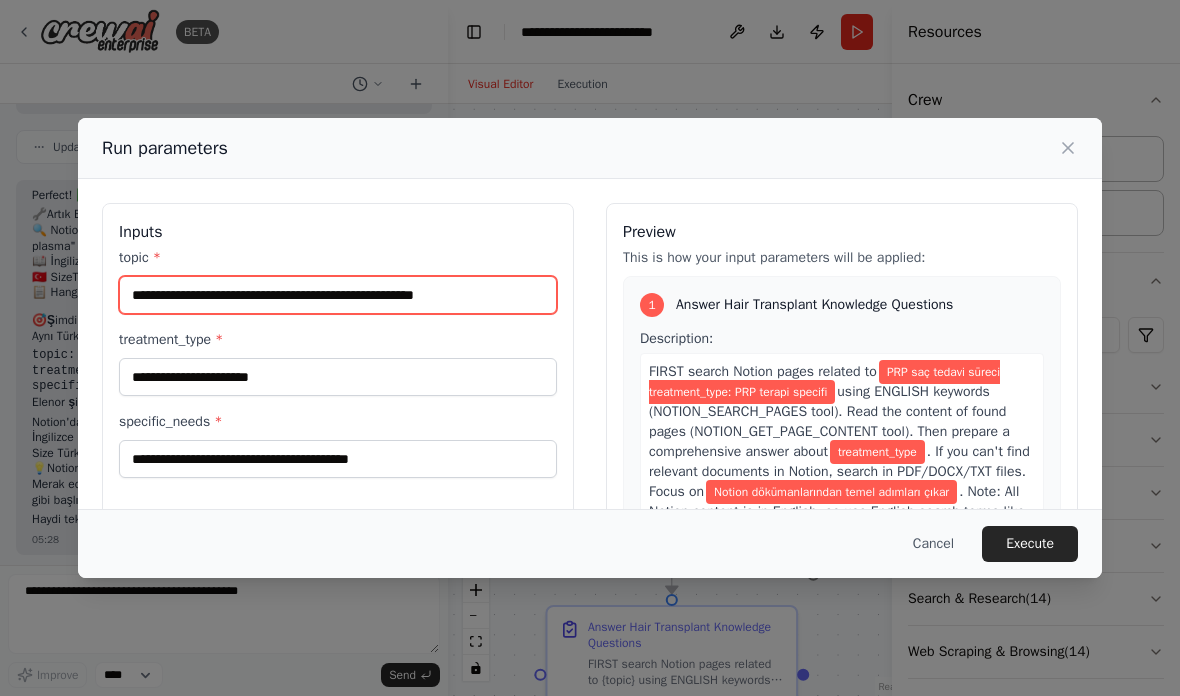 drag, startPoint x: 411, startPoint y: 268, endPoint x: 542, endPoint y: 268, distance: 131 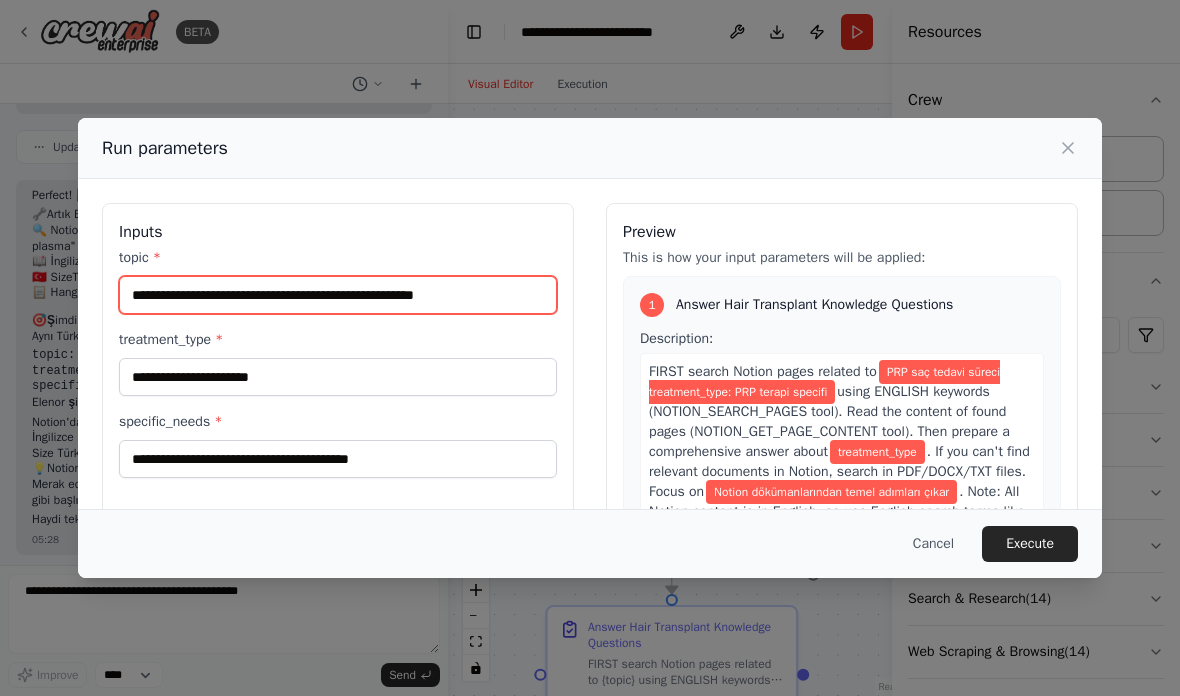 click on "**********" at bounding box center [338, 295] 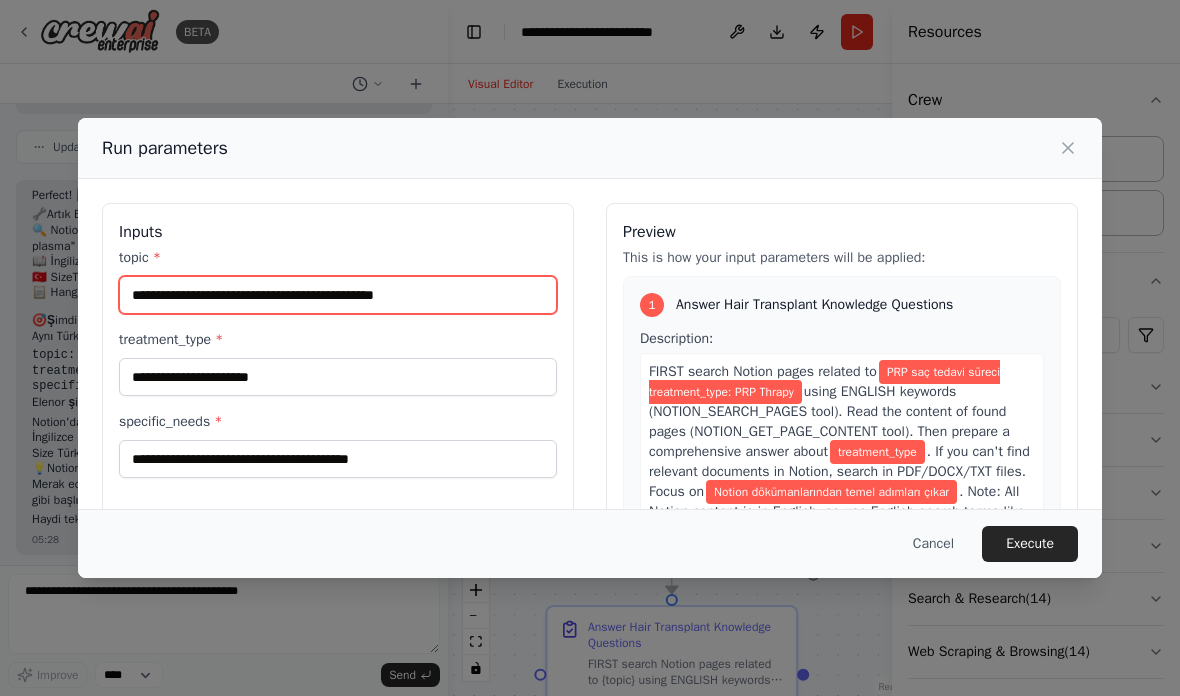 drag, startPoint x: 366, startPoint y: 269, endPoint x: 271, endPoint y: 258, distance: 95.63472 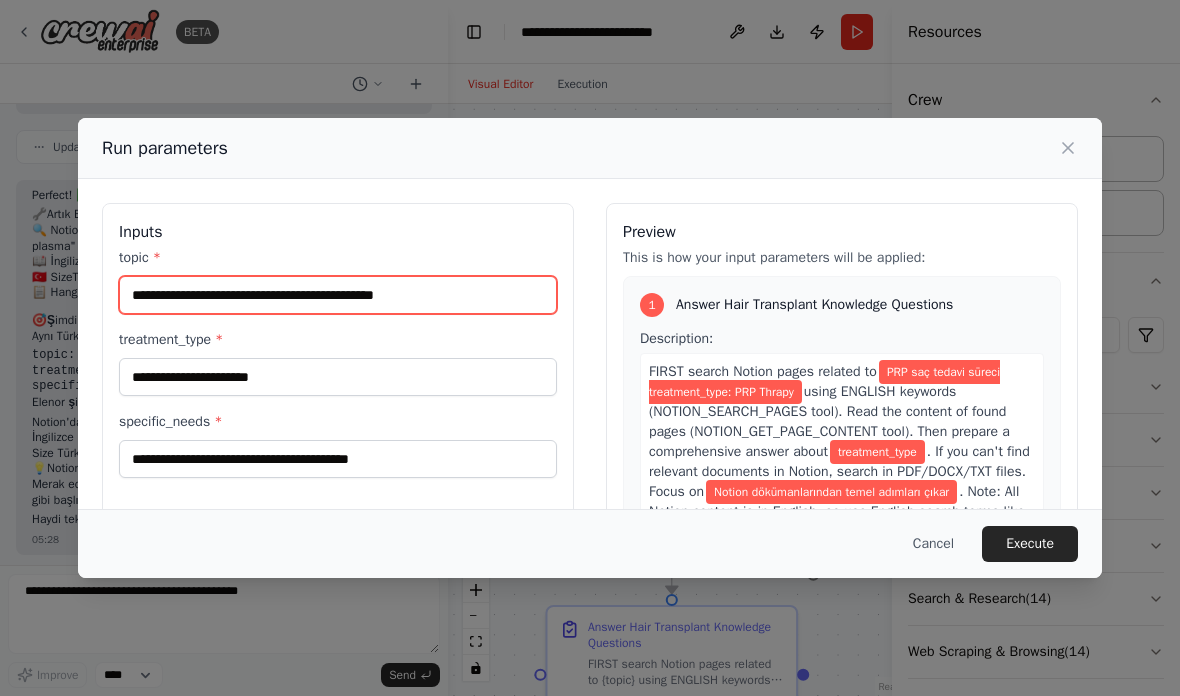 click on "**********" at bounding box center [338, 295] 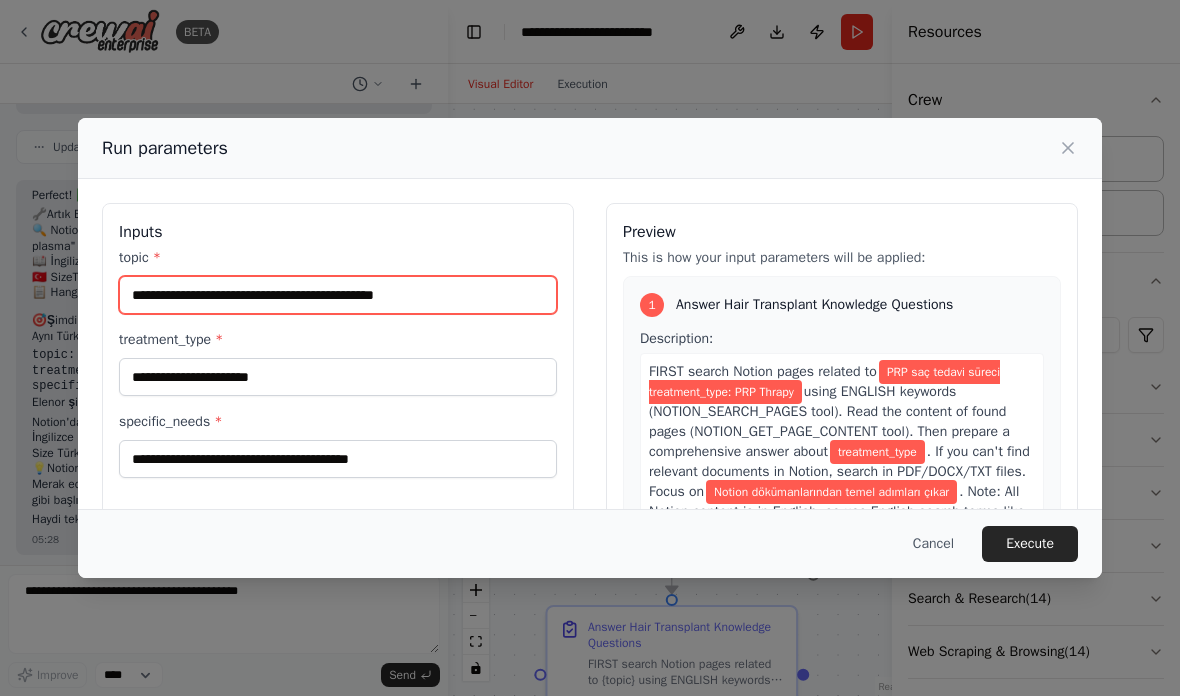 drag, startPoint x: 273, startPoint y: 268, endPoint x: 380, endPoint y: 276, distance: 107.298645 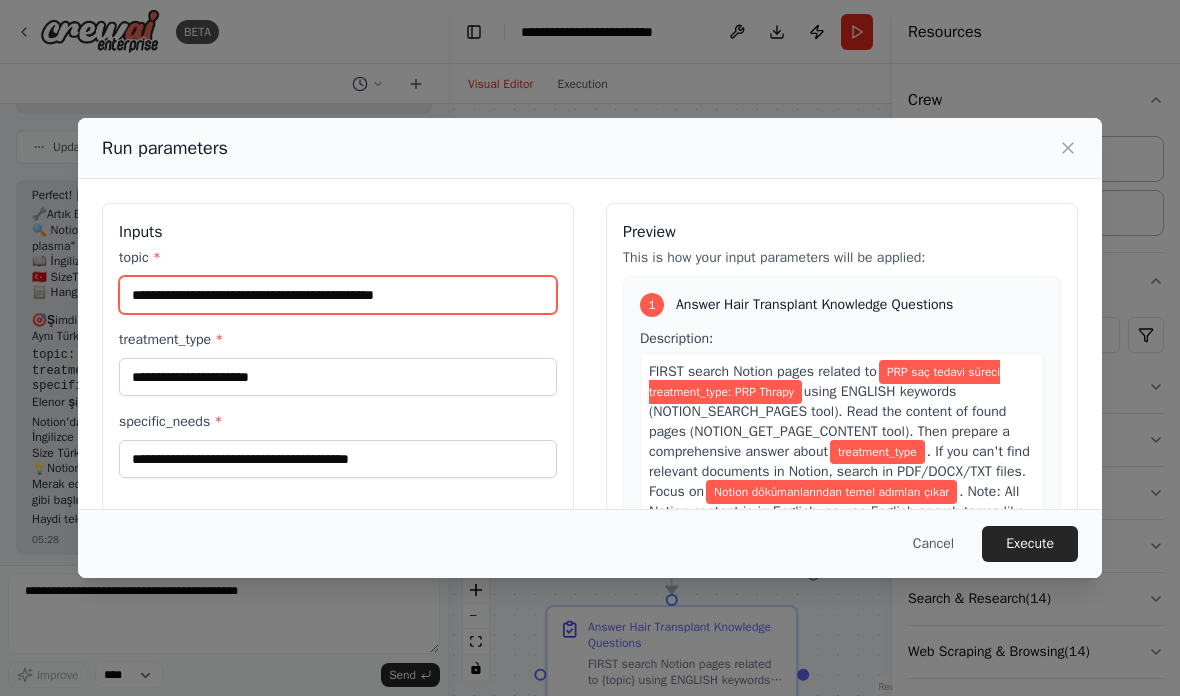 click on "**********" at bounding box center (338, 295) 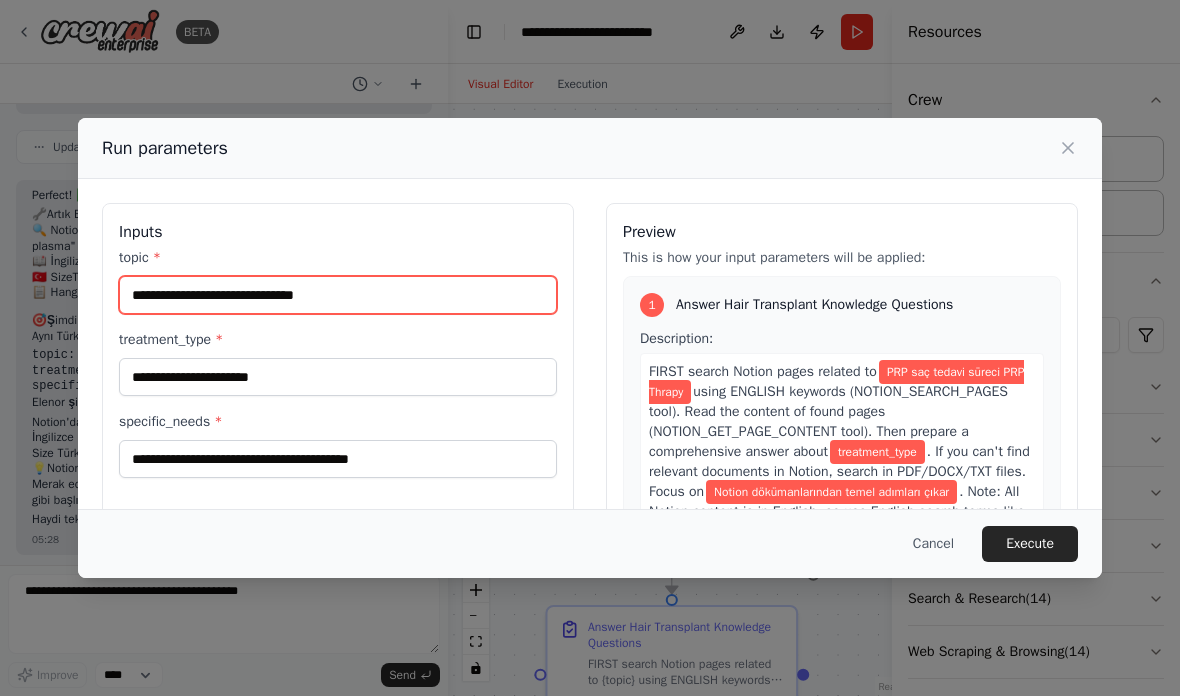 click on "**********" at bounding box center [338, 295] 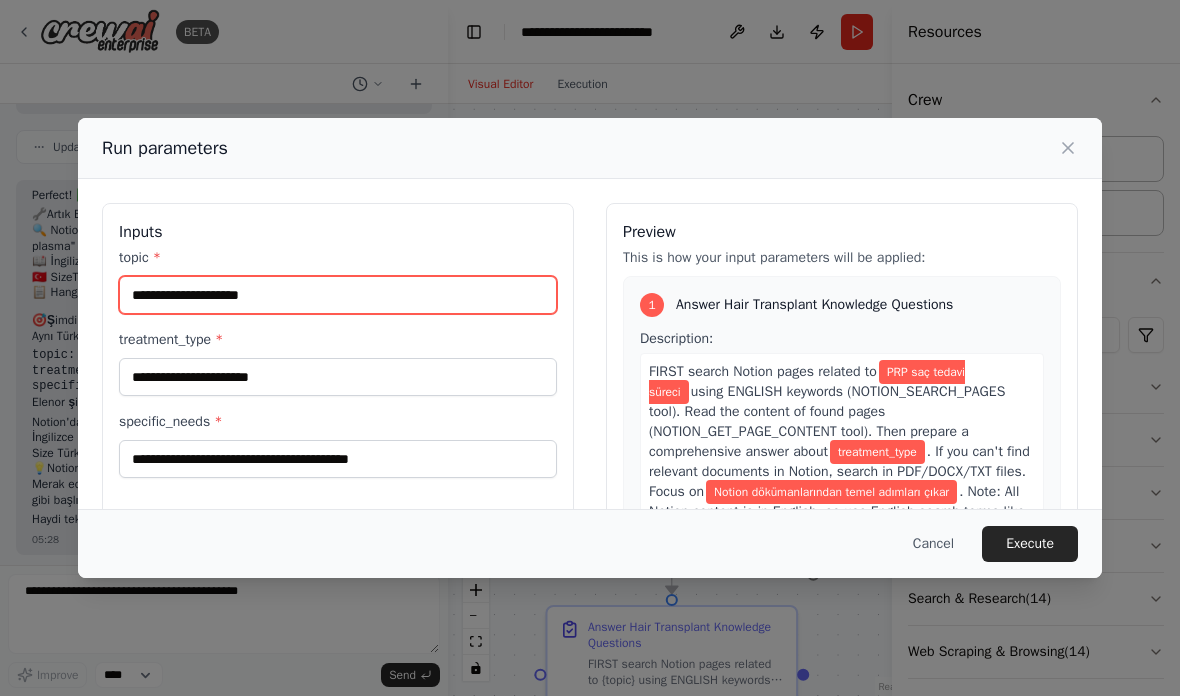 type on "**********" 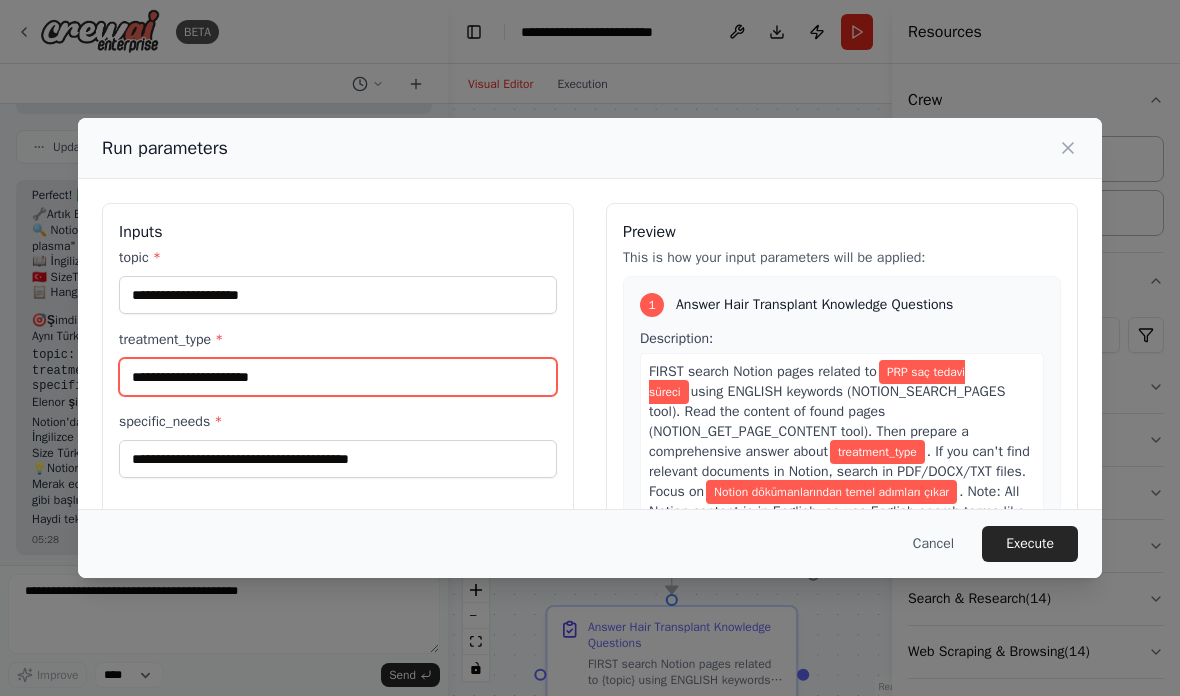 click on "treatment_type *" at bounding box center (338, 377) 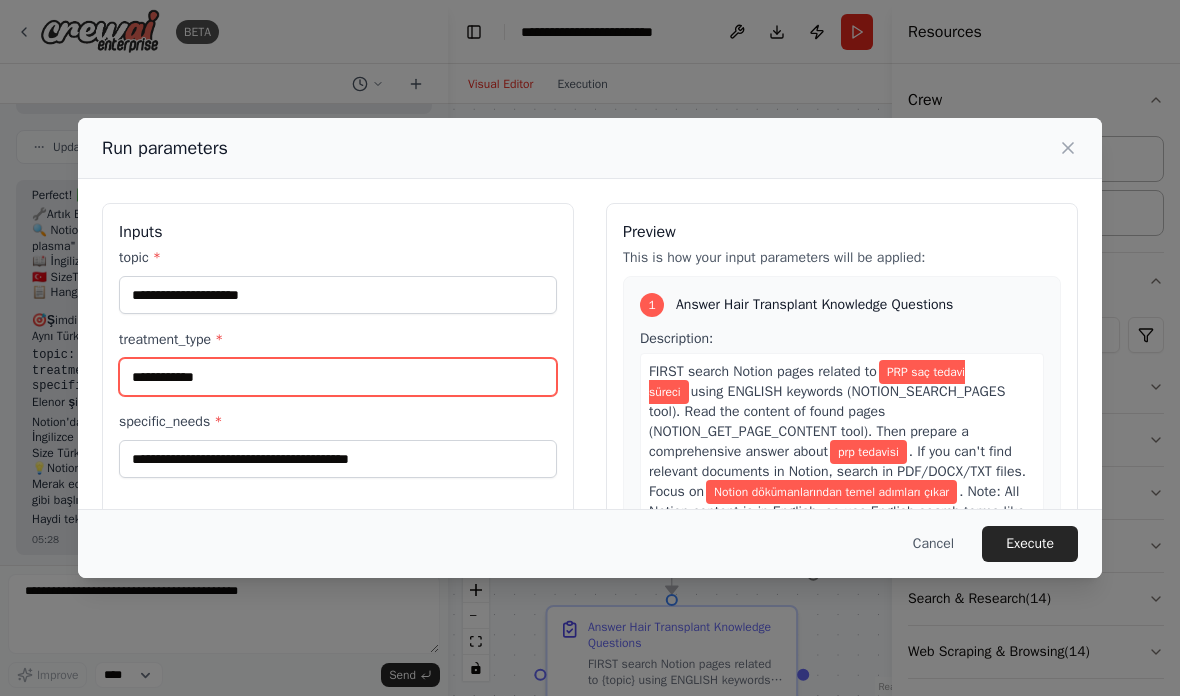 type on "**********" 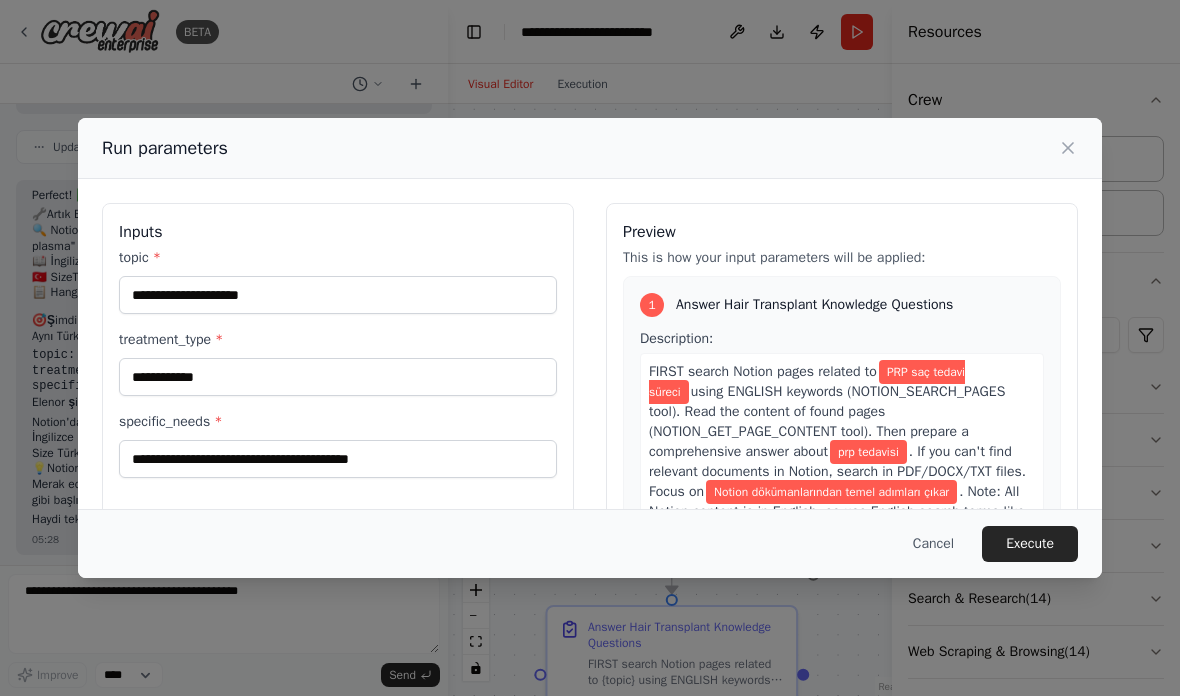 click on "**********" at bounding box center (590, 440) 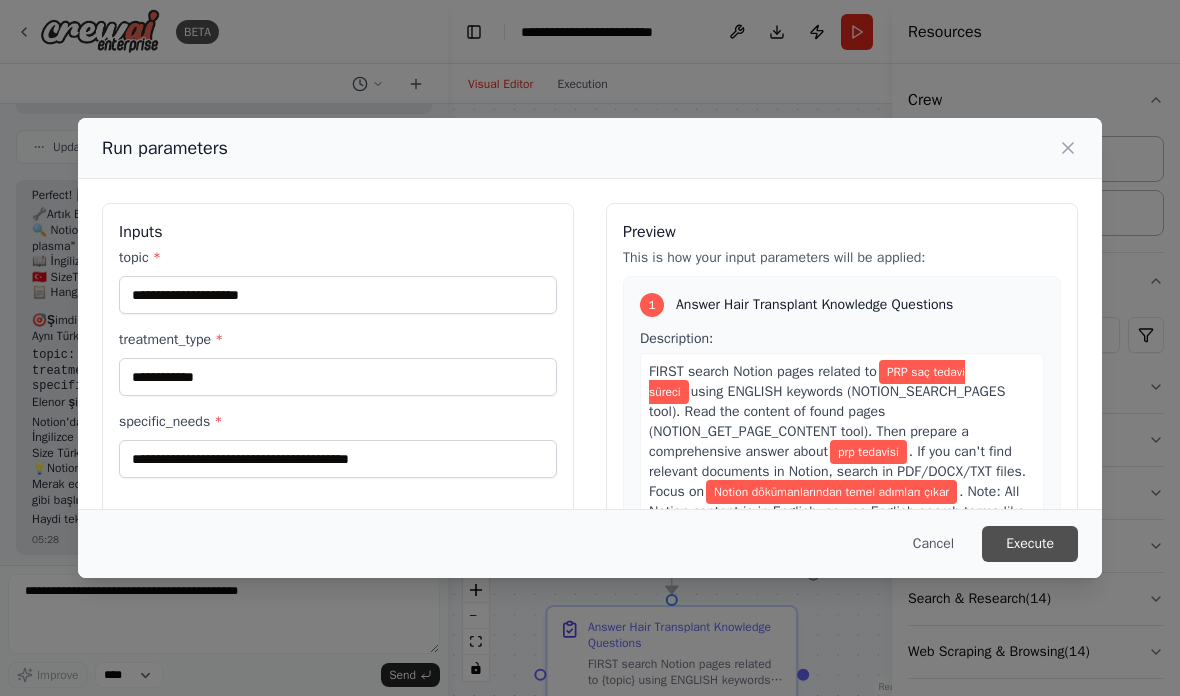 click on "Execute" at bounding box center [1030, 544] 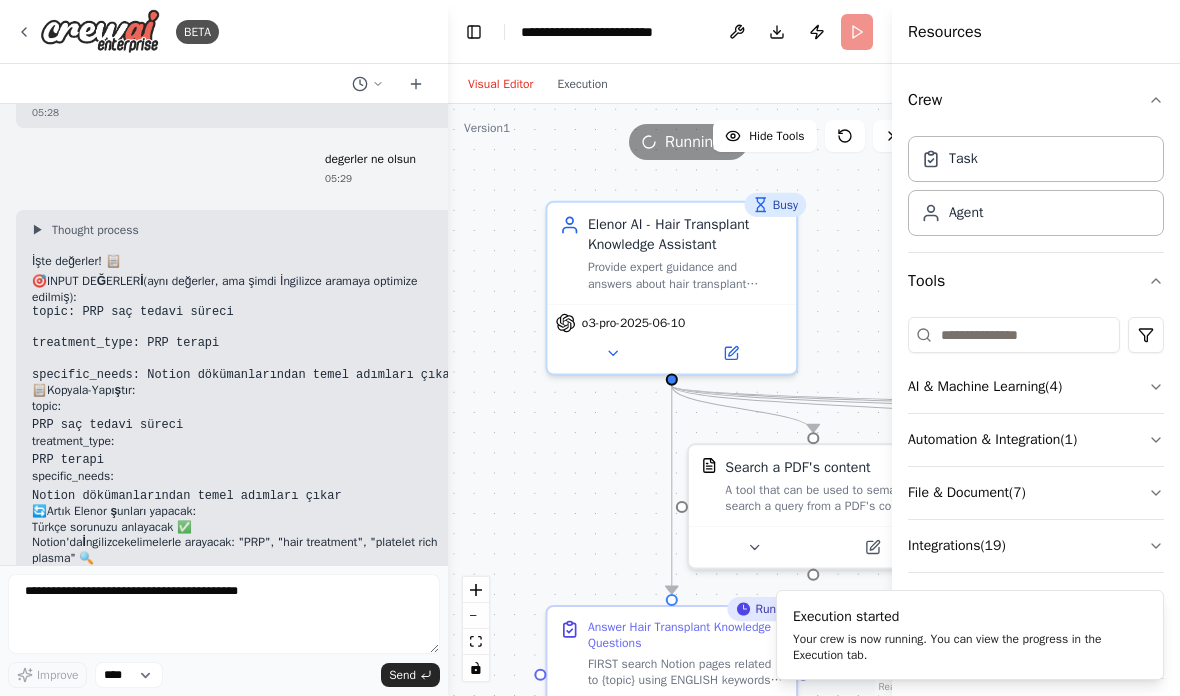 scroll, scrollTop: 11164, scrollLeft: 0, axis: vertical 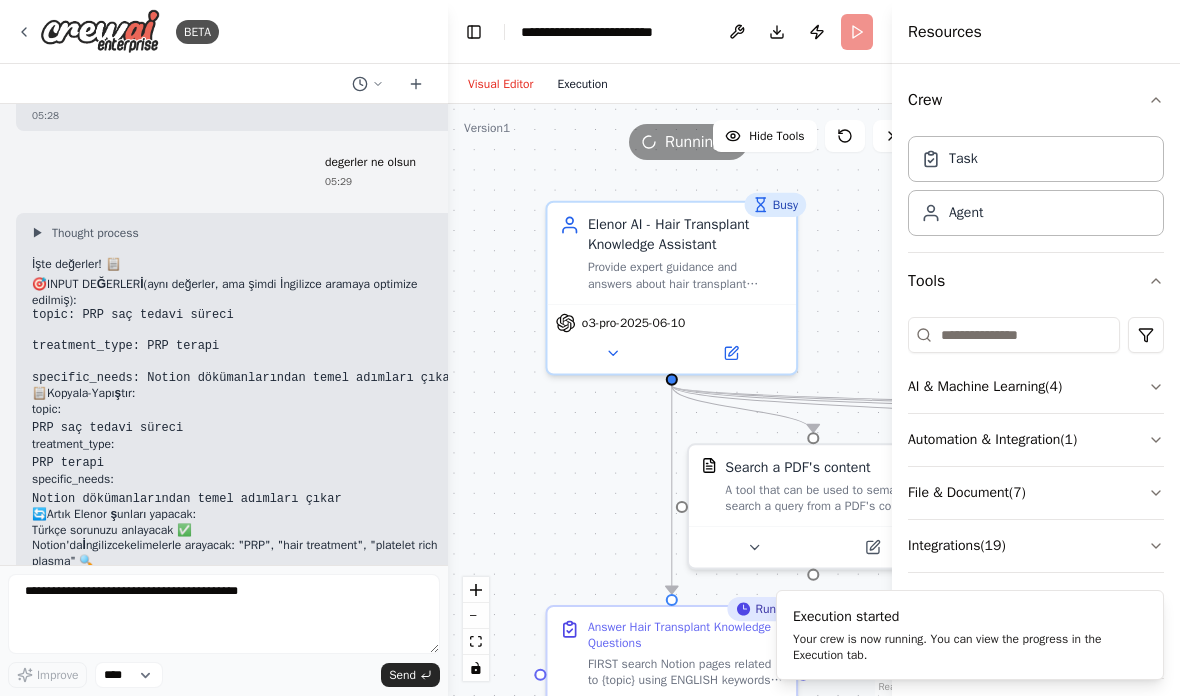 click on "Execution" at bounding box center (582, 84) 